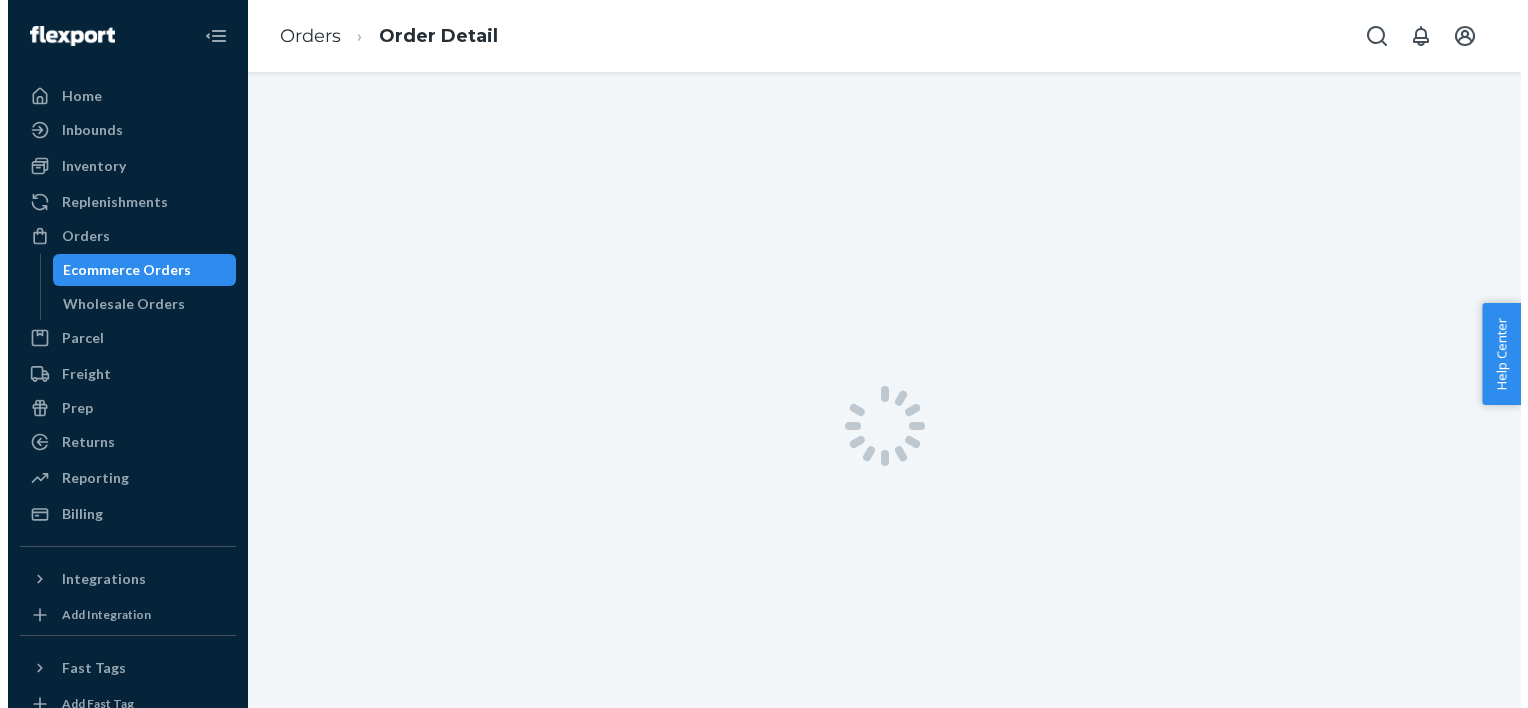 scroll, scrollTop: 0, scrollLeft: 0, axis: both 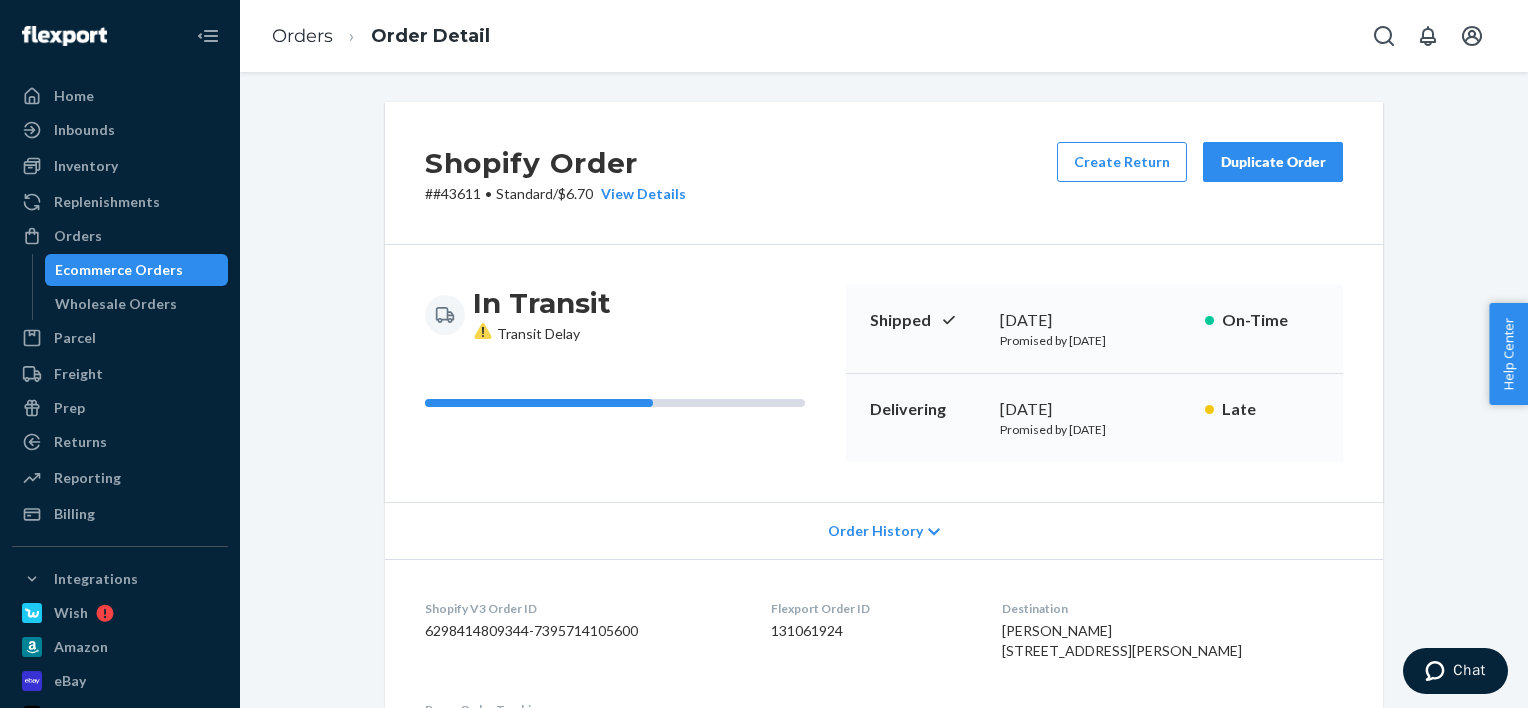 click on "Delivering [DATE] Promised by [DATE] Late" at bounding box center [1094, 418] 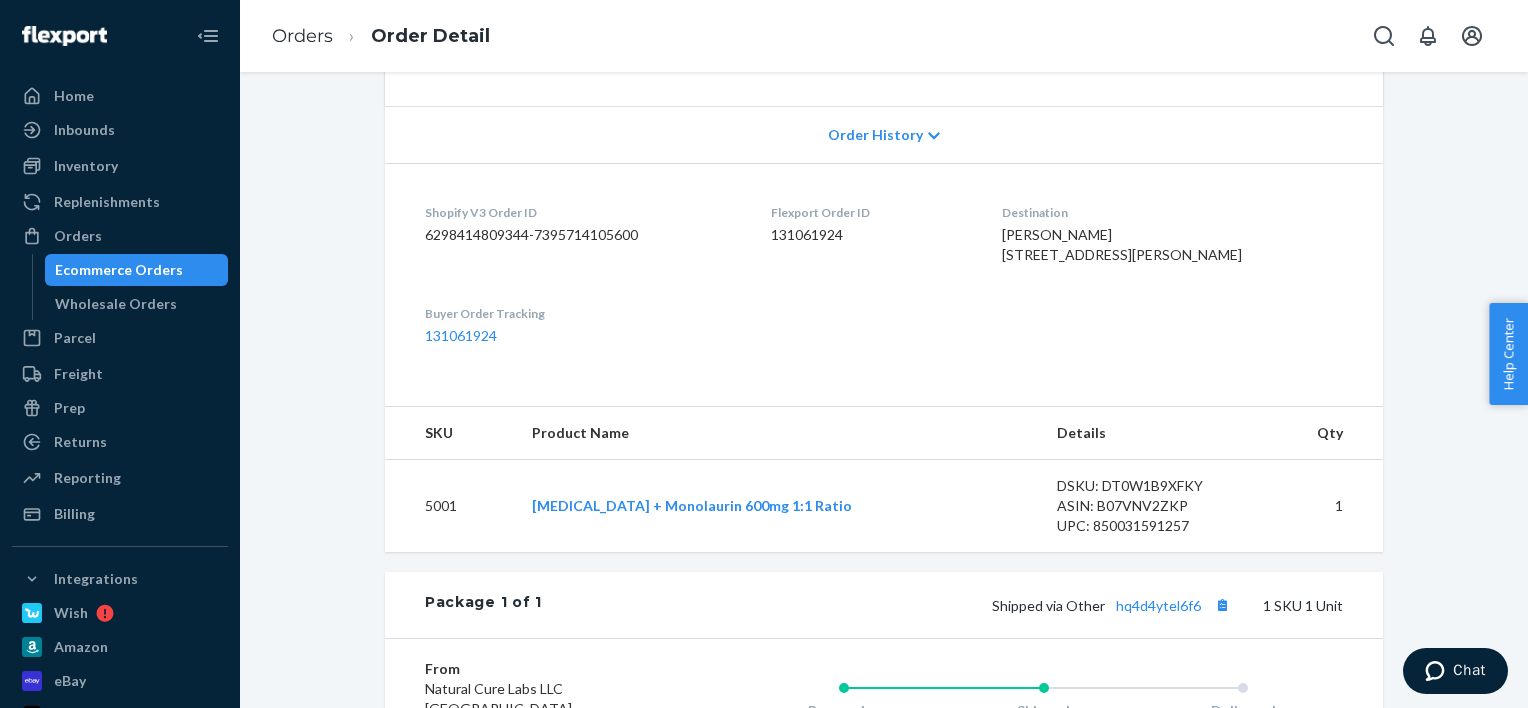 scroll, scrollTop: 400, scrollLeft: 0, axis: vertical 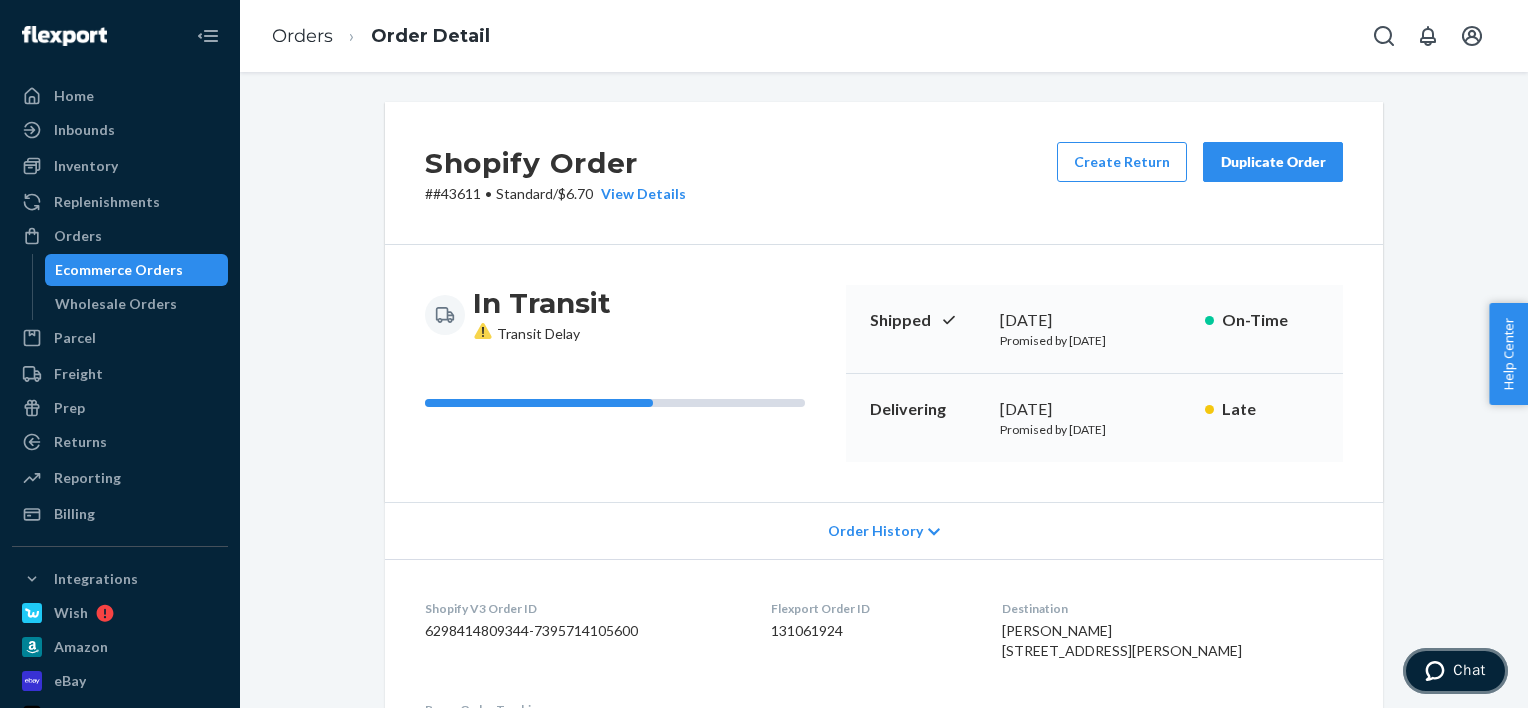 click 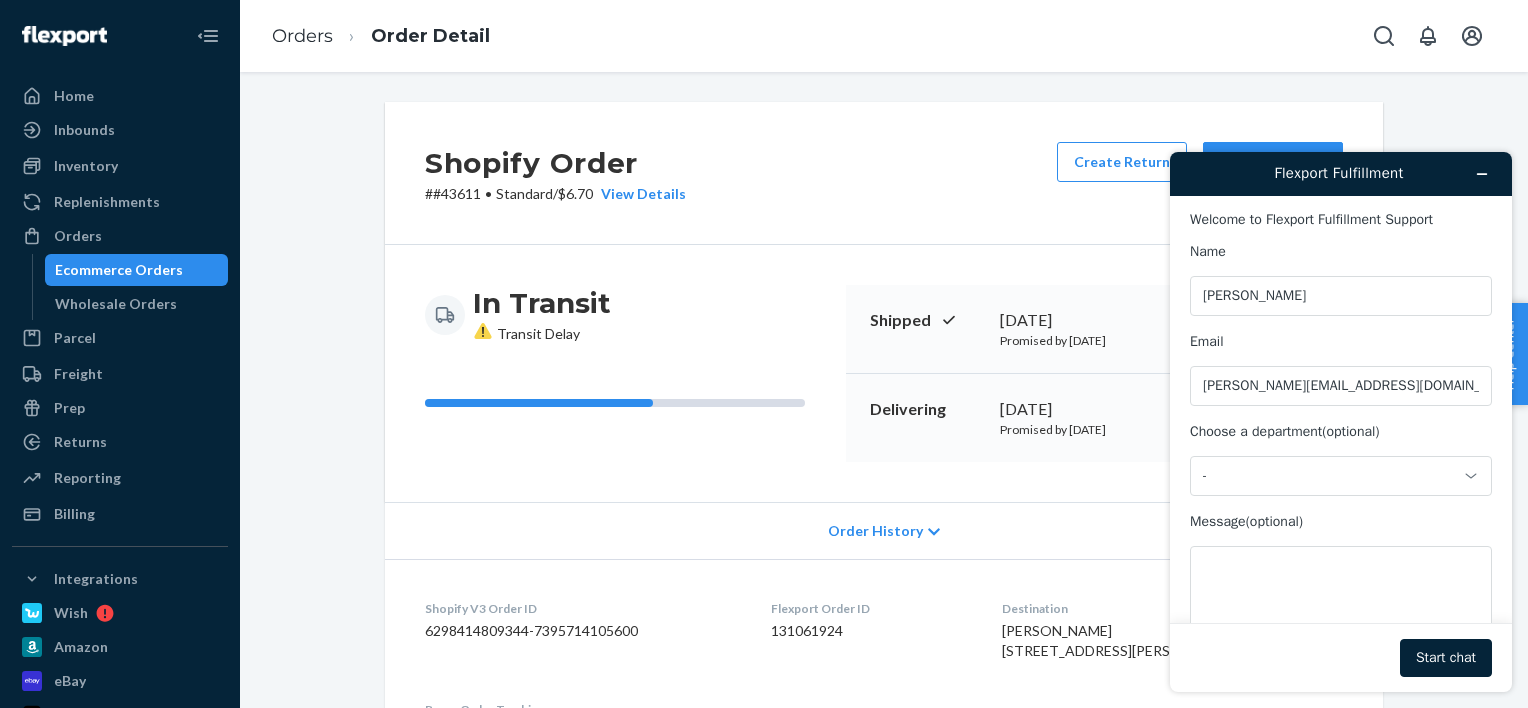 scroll, scrollTop: 0, scrollLeft: 0, axis: both 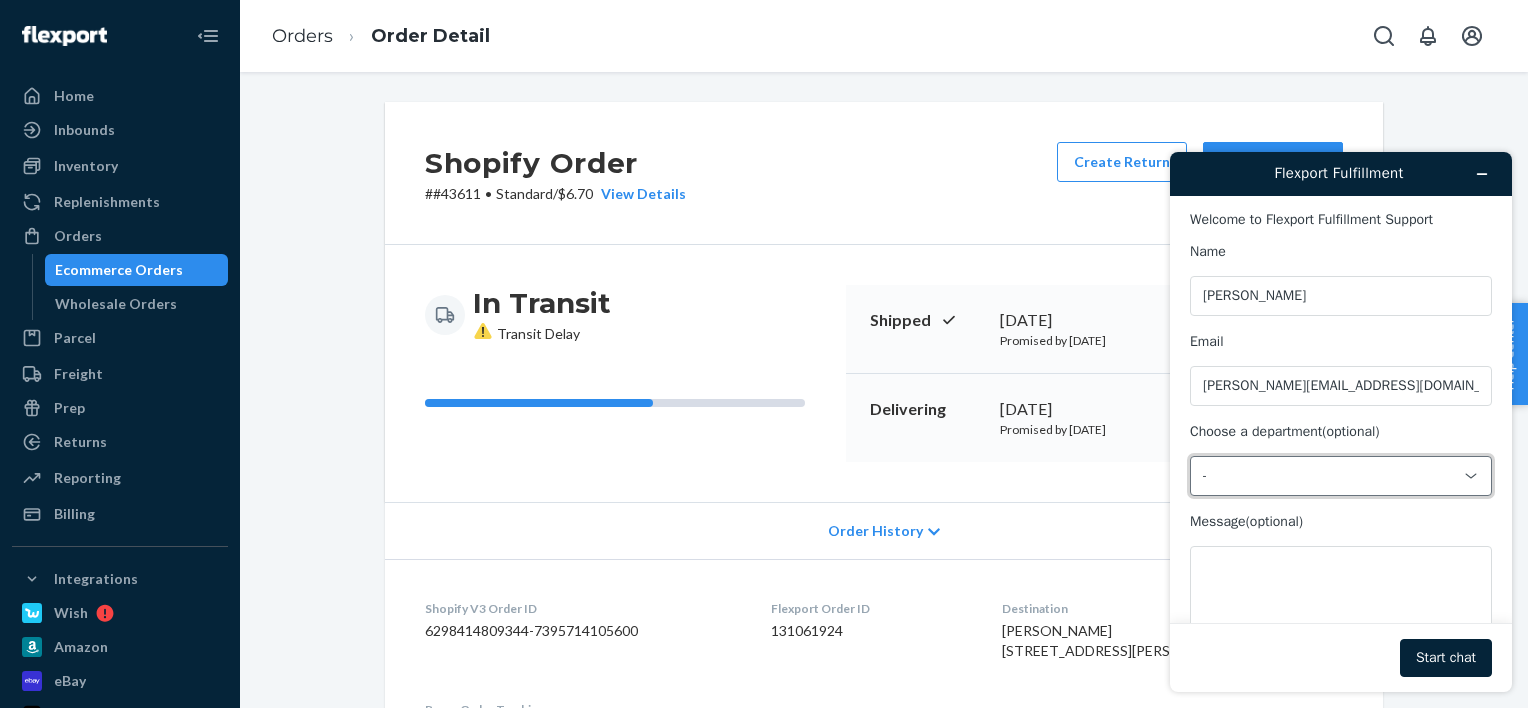 click on "-" at bounding box center (1341, 476) 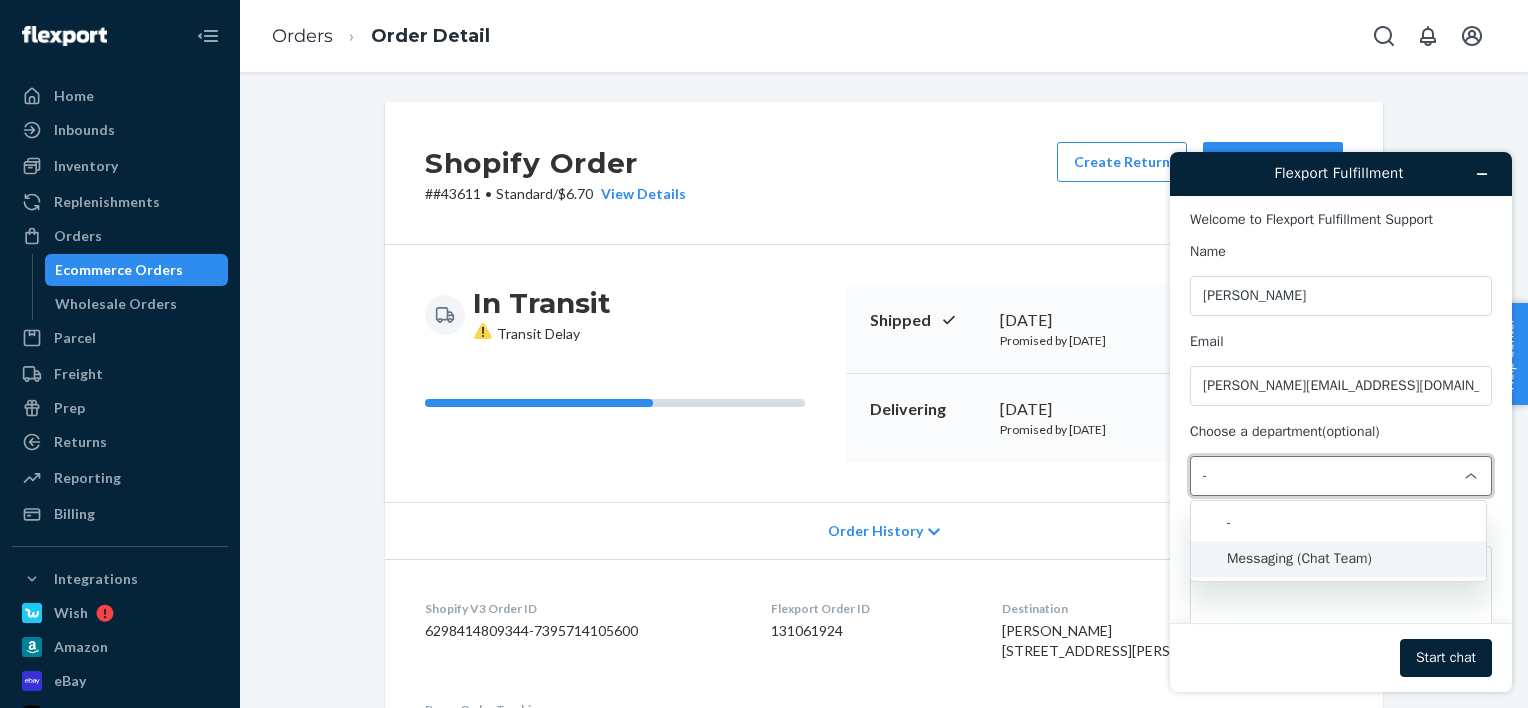 click on "Messaging (Chat Team)" at bounding box center (1338, 559) 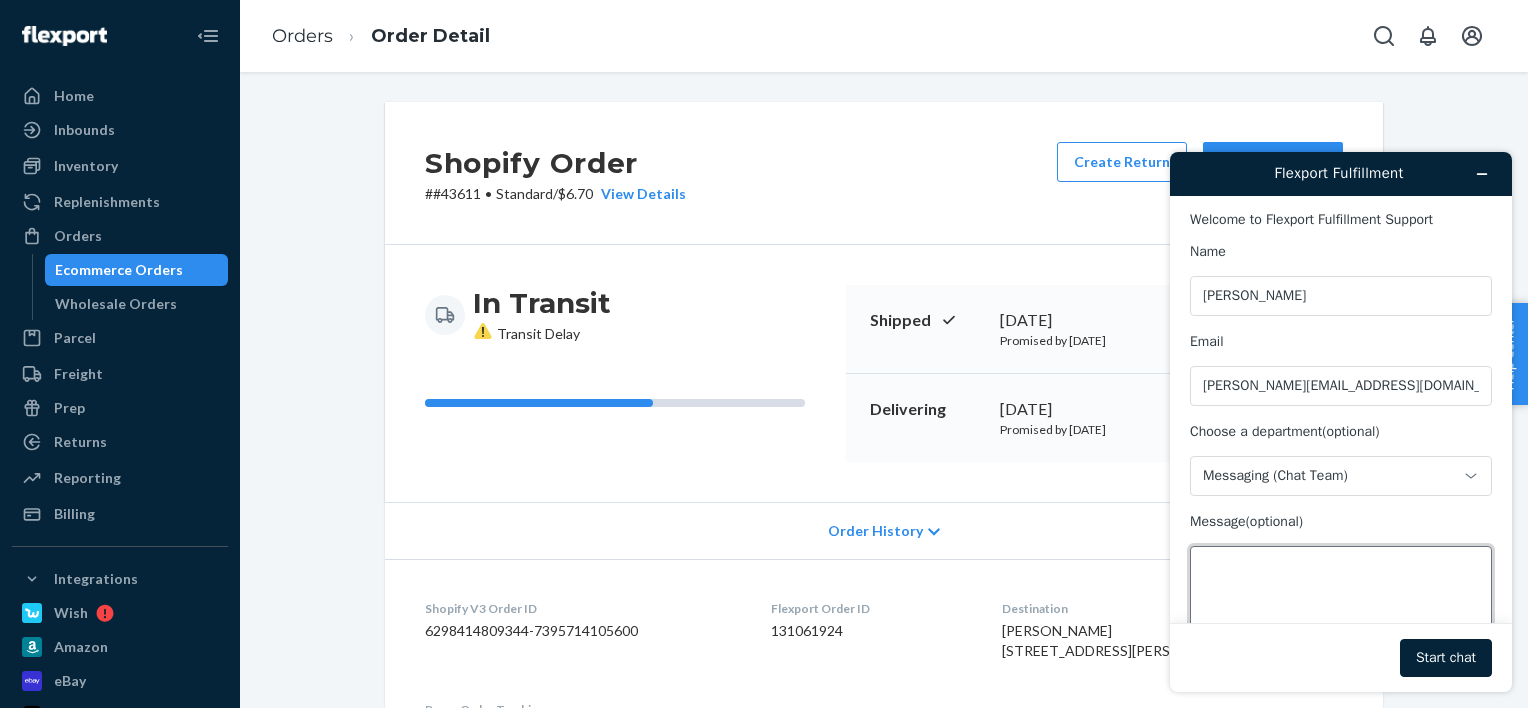 click on "Message  (optional)" at bounding box center (1341, 602) 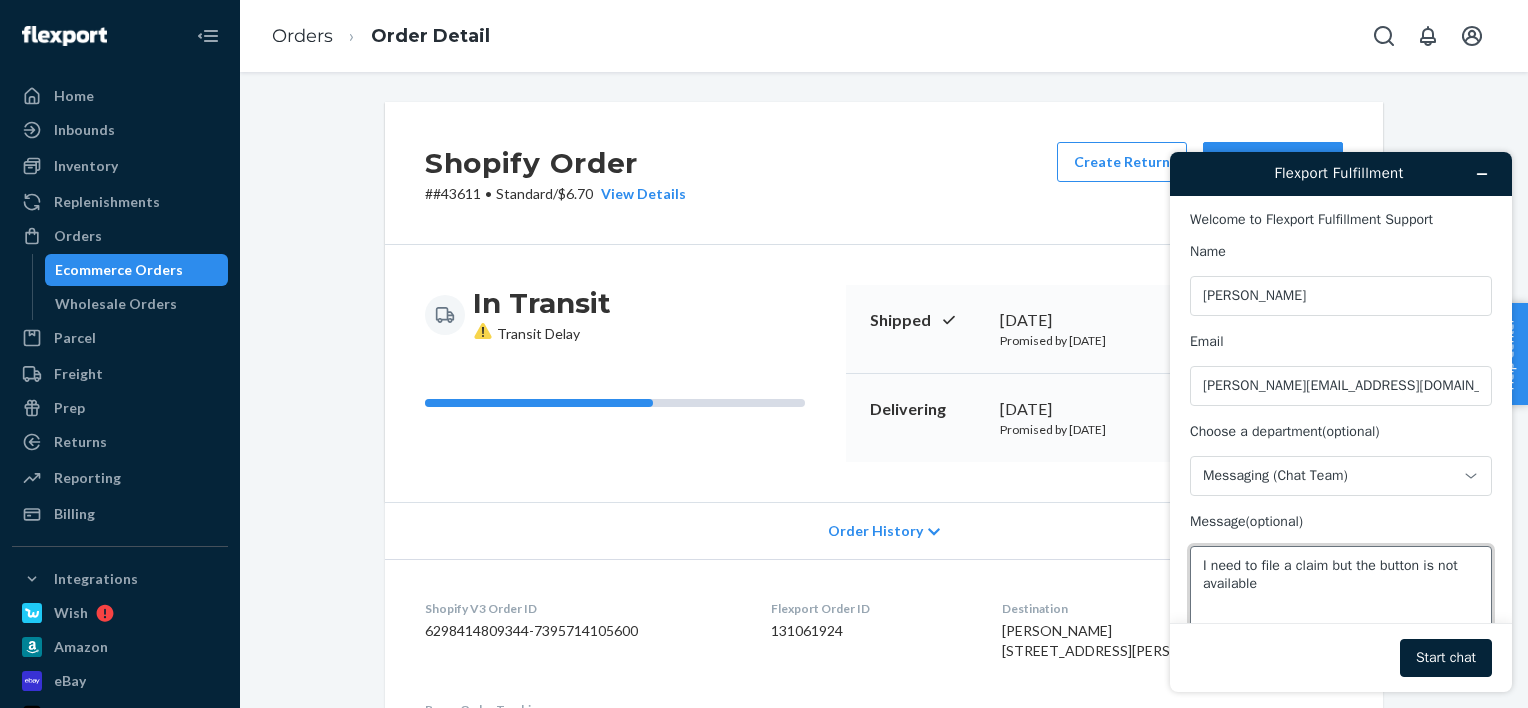 scroll, scrollTop: 64, scrollLeft: 0, axis: vertical 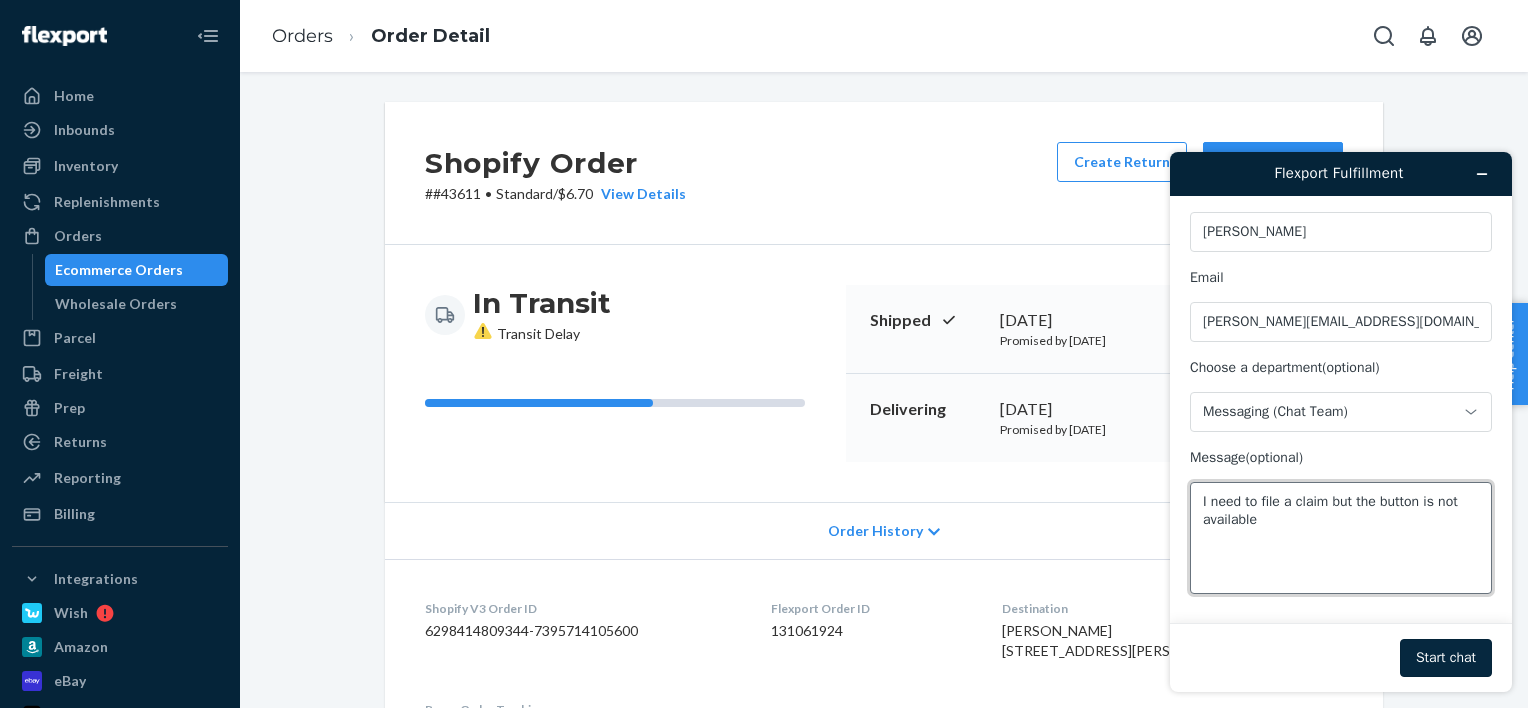type on "I need to file a claim but the button is not available" 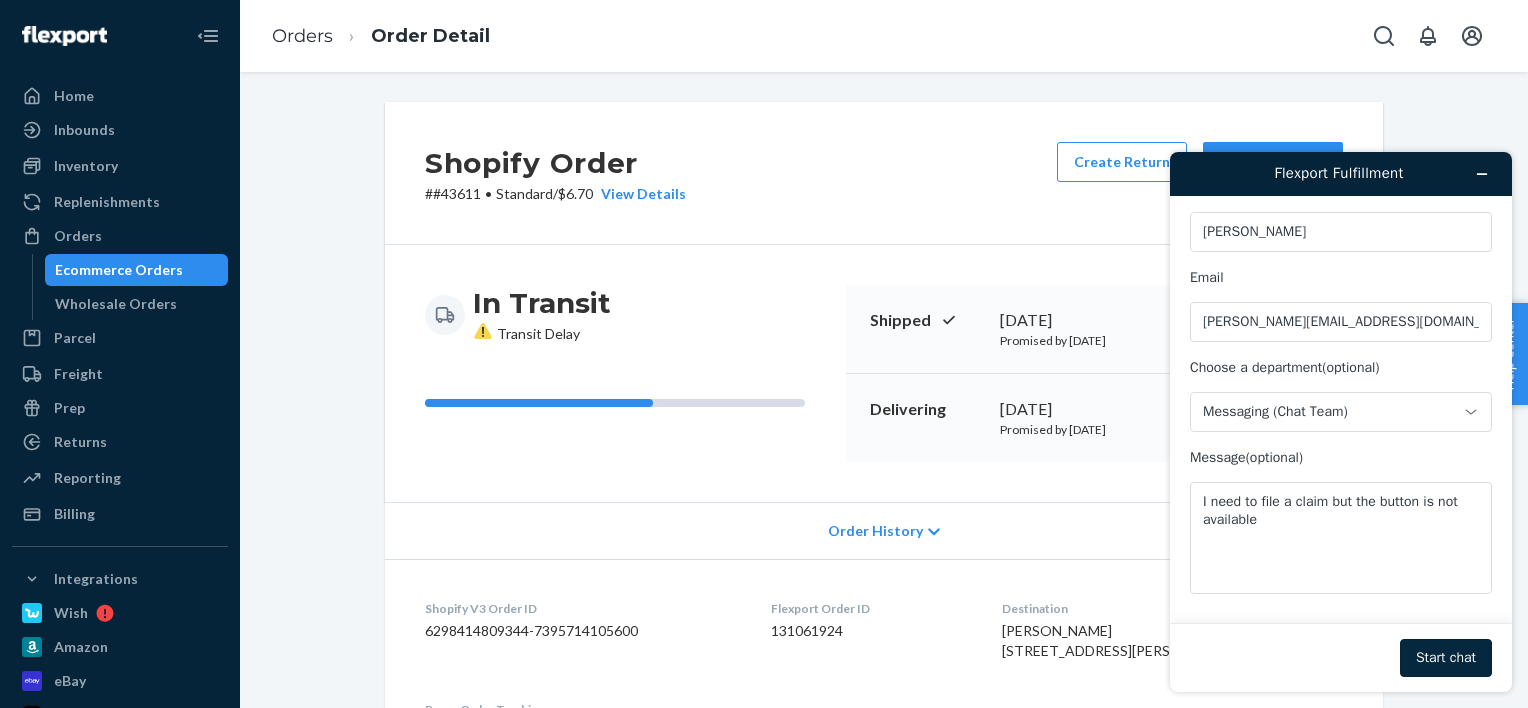 click on "Start chat" at bounding box center (1446, 658) 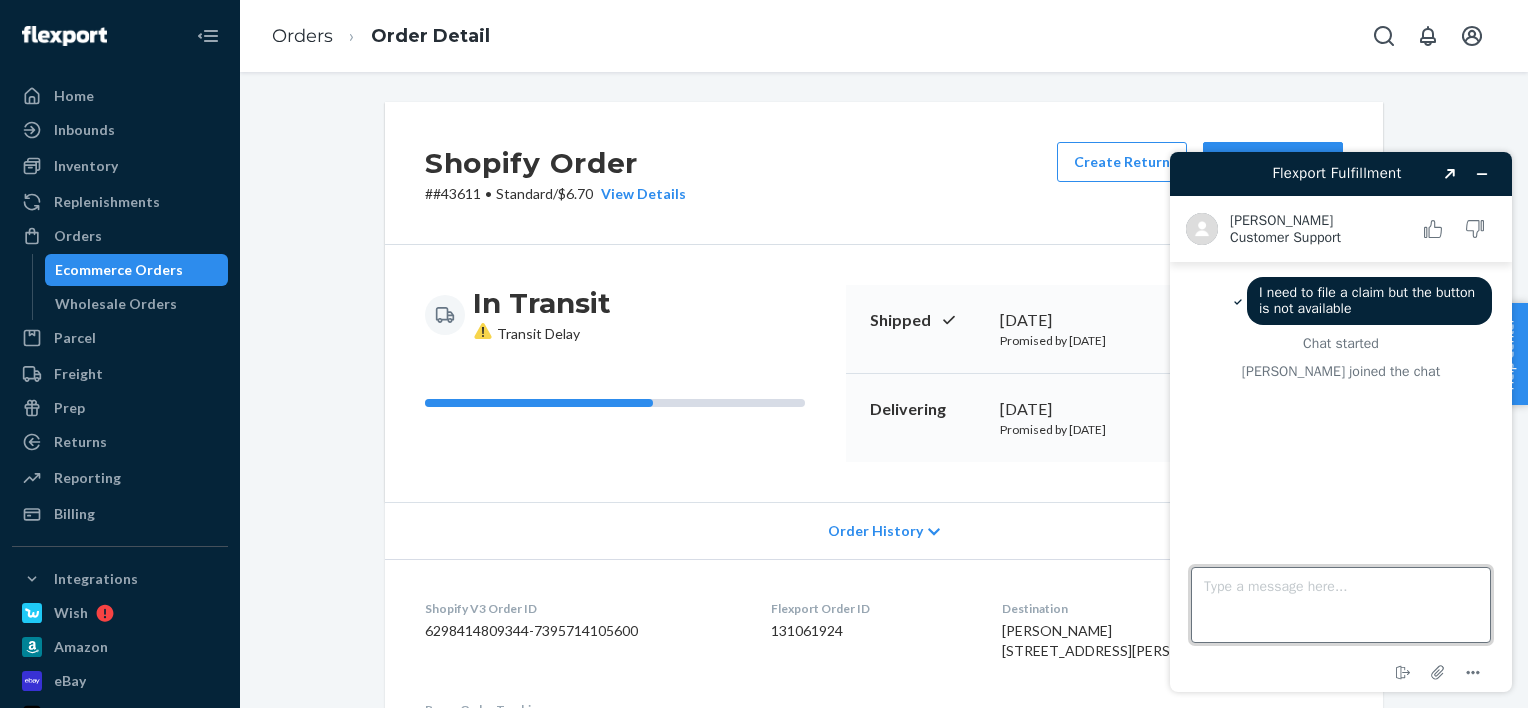 click on "Type a message here..." at bounding box center [1341, 605] 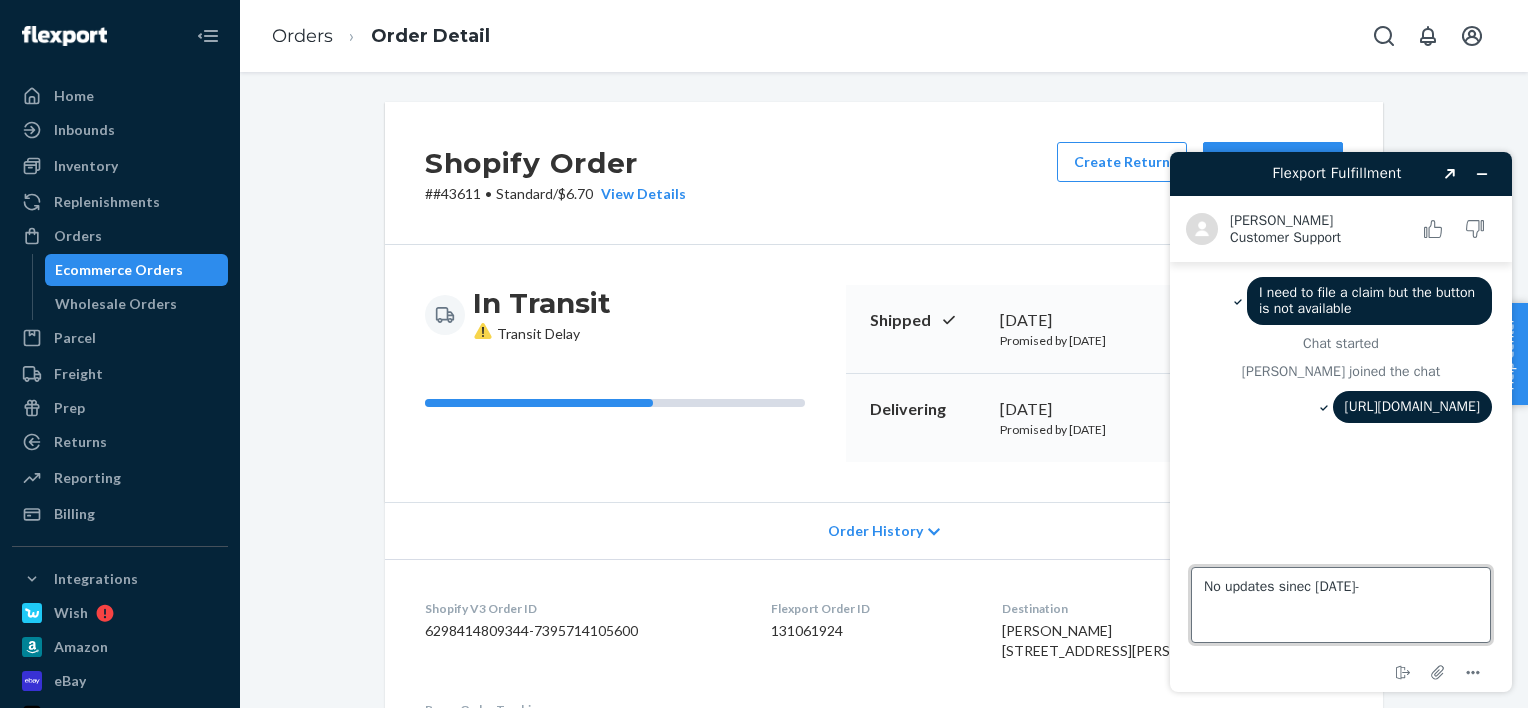 type on "No updates sinec [DATE]-3" 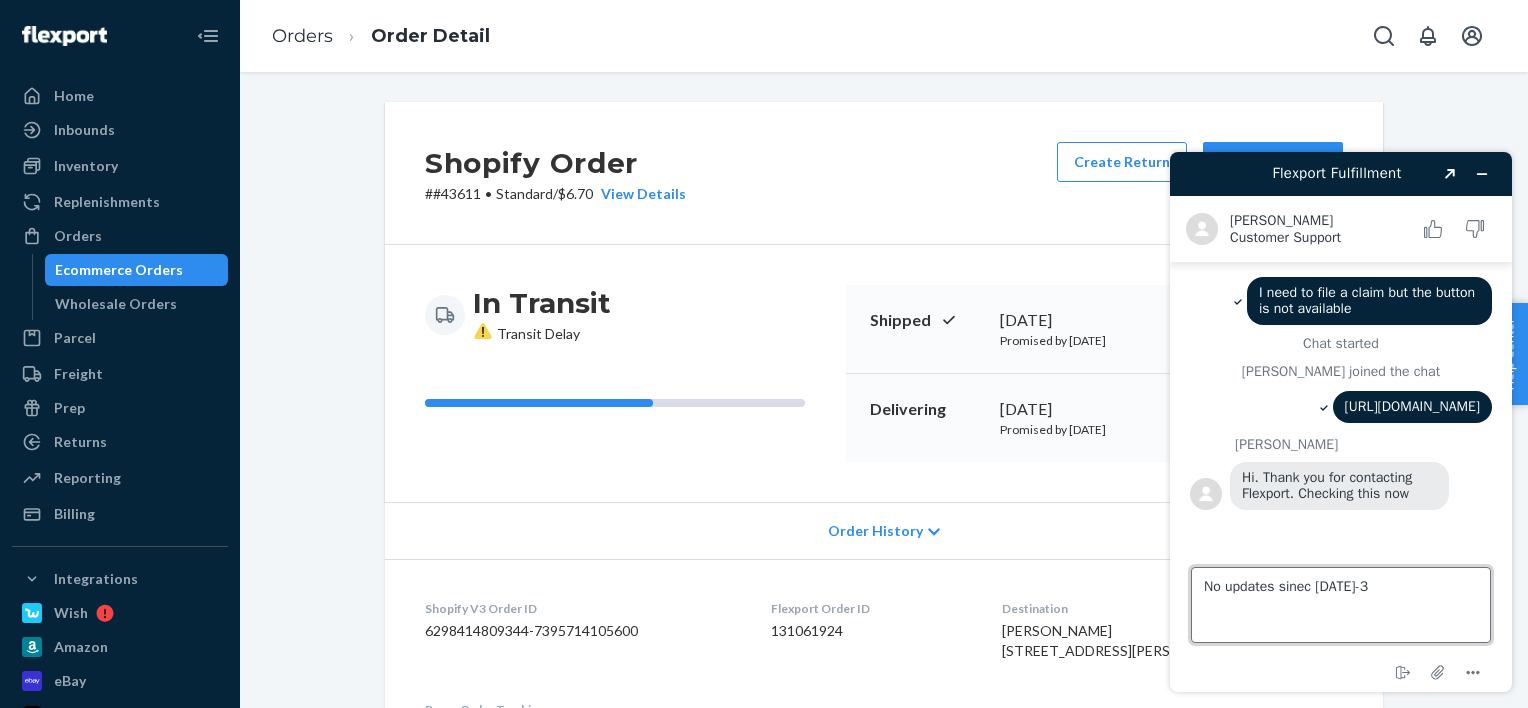 type 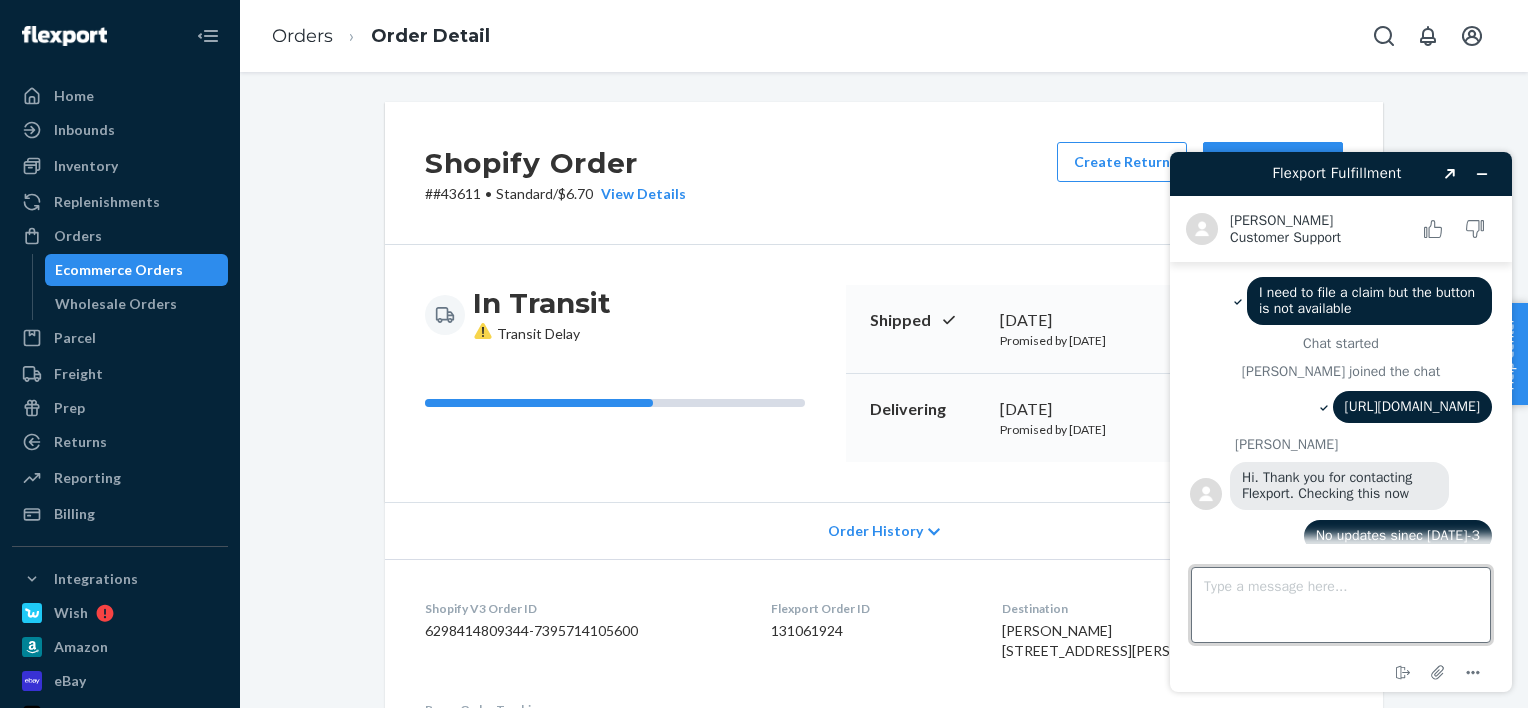 scroll, scrollTop: 34, scrollLeft: 0, axis: vertical 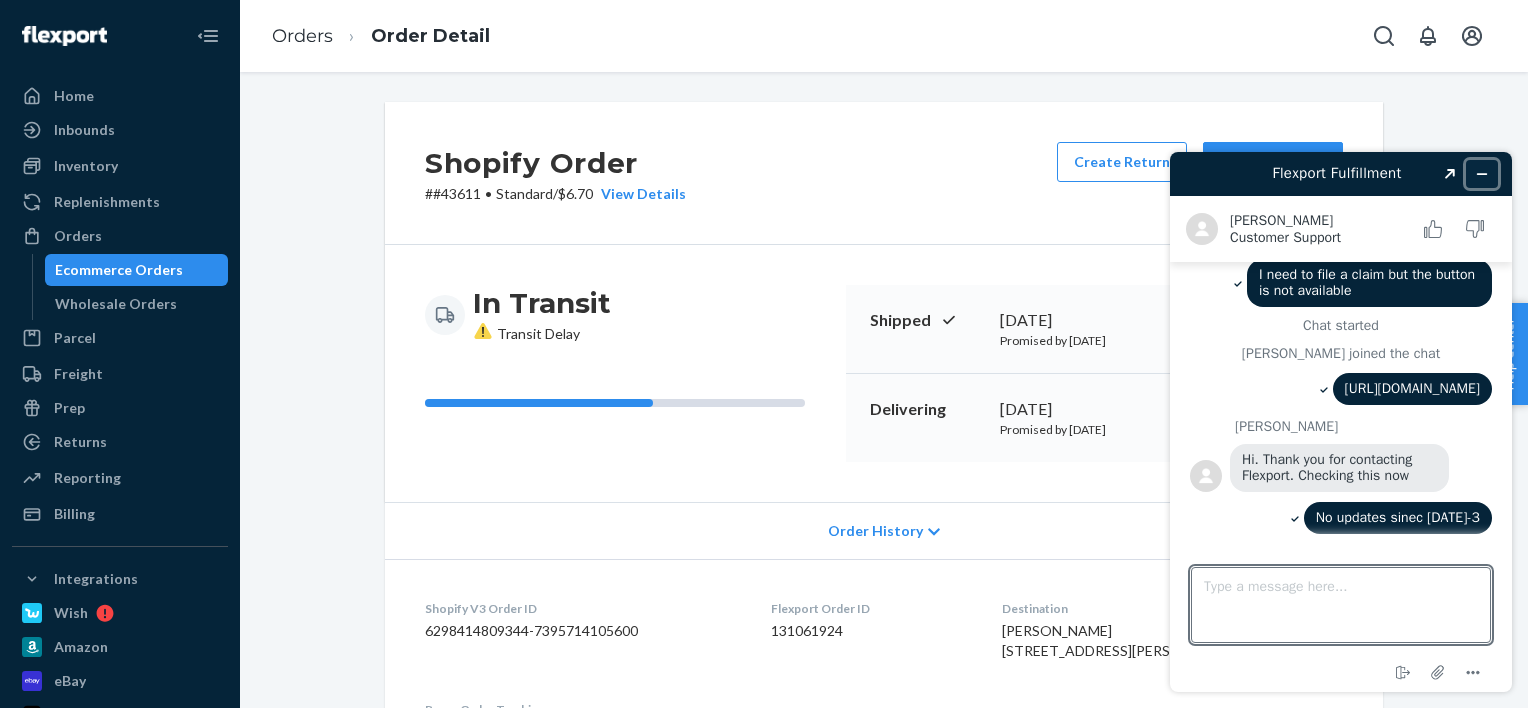 click 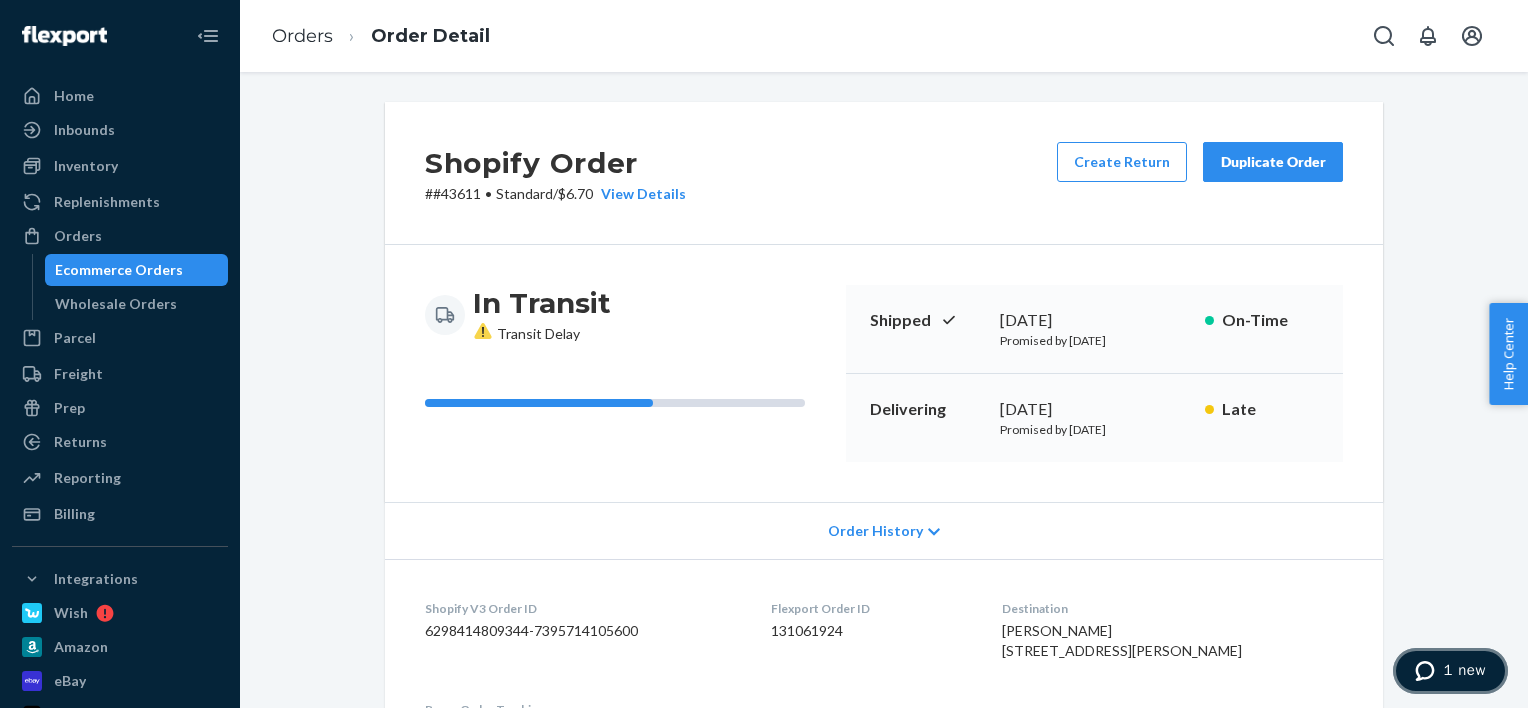 click on "1 new" at bounding box center [1464, 670] 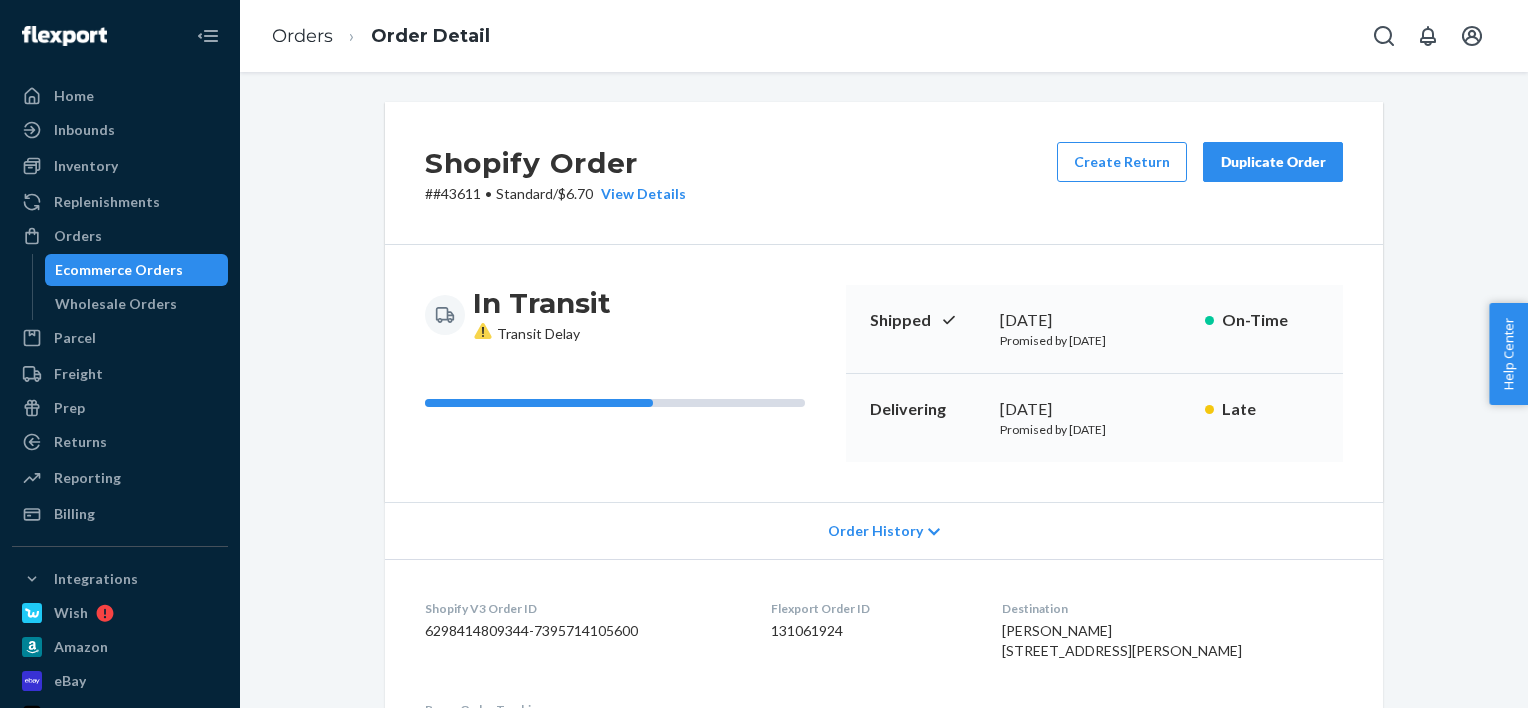 scroll, scrollTop: 0, scrollLeft: 0, axis: both 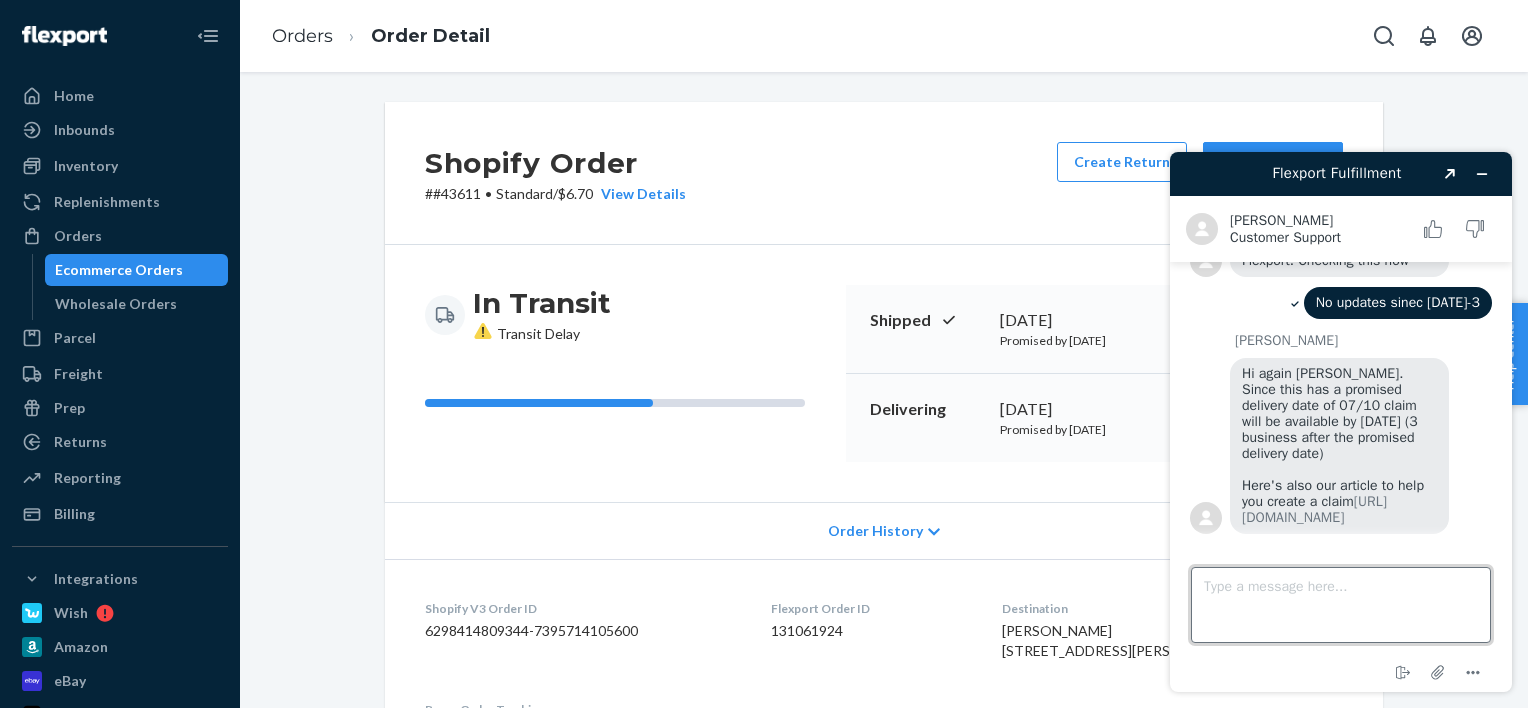 click on "Type a message here..." at bounding box center (1341, 605) 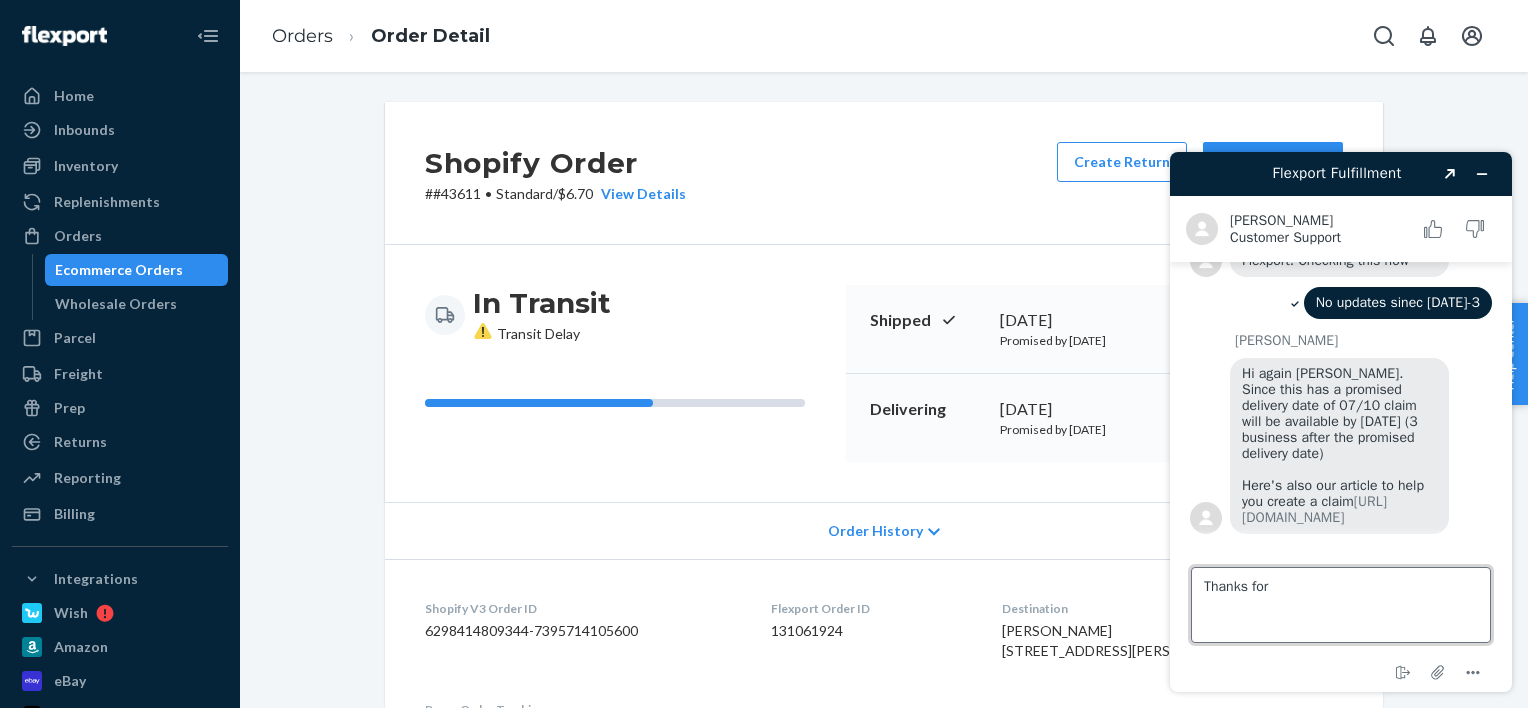 type on "Thanks for" 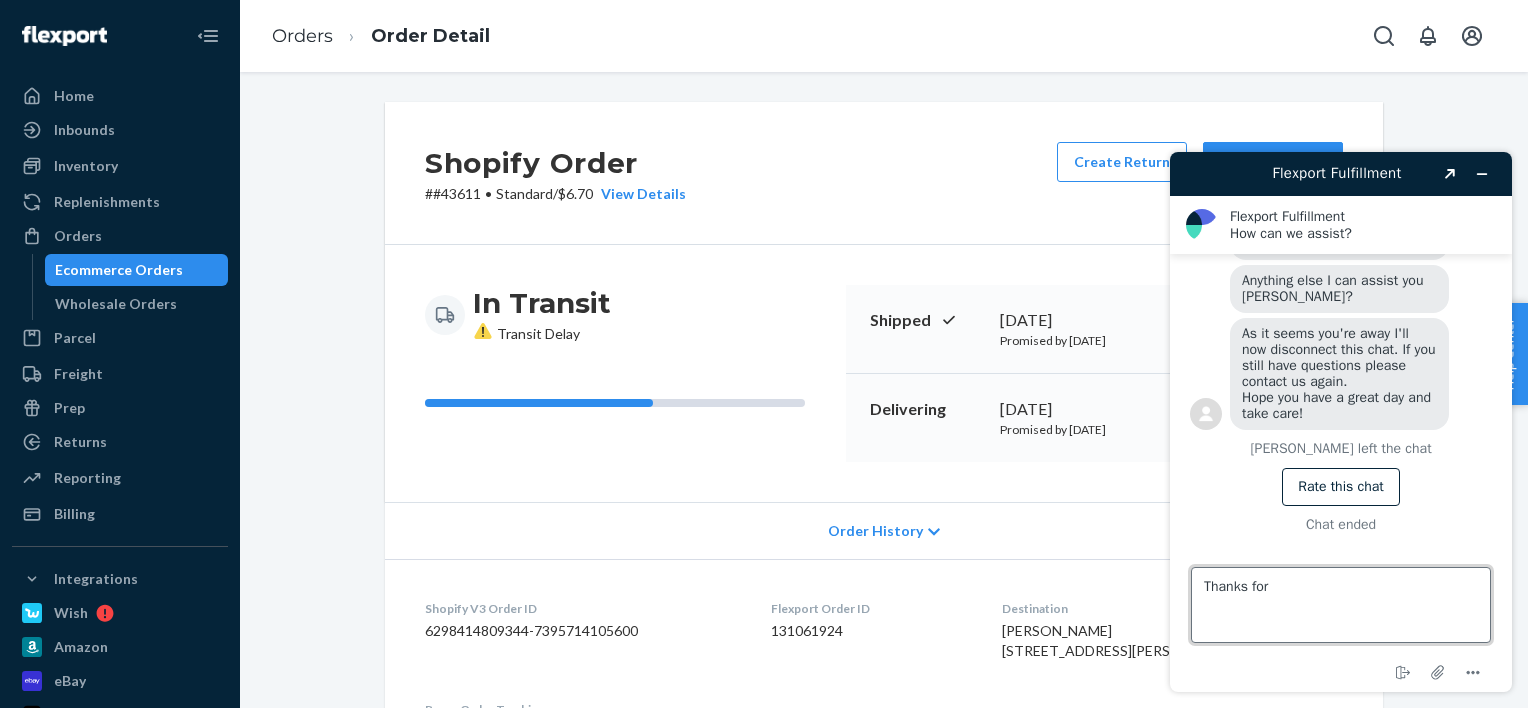 scroll, scrollTop: 564, scrollLeft: 0, axis: vertical 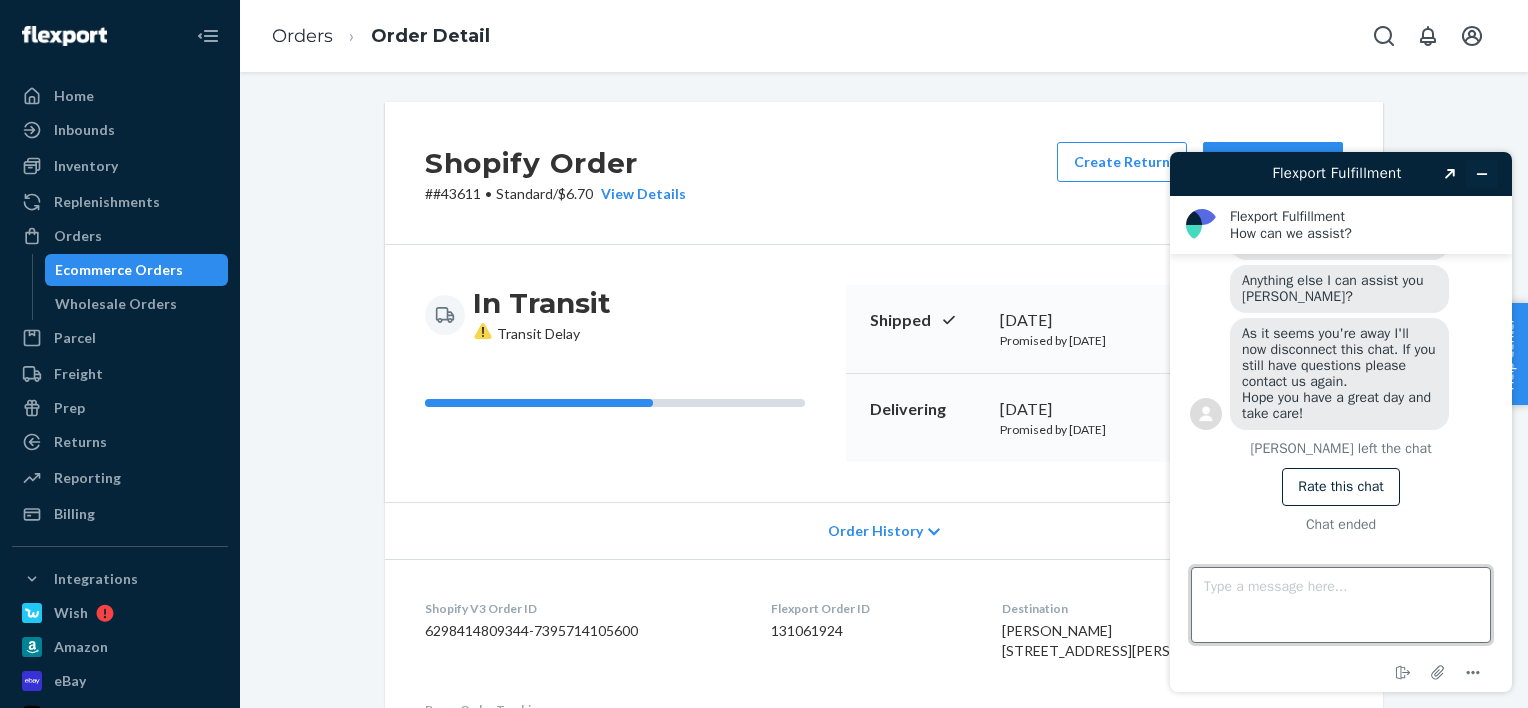 type 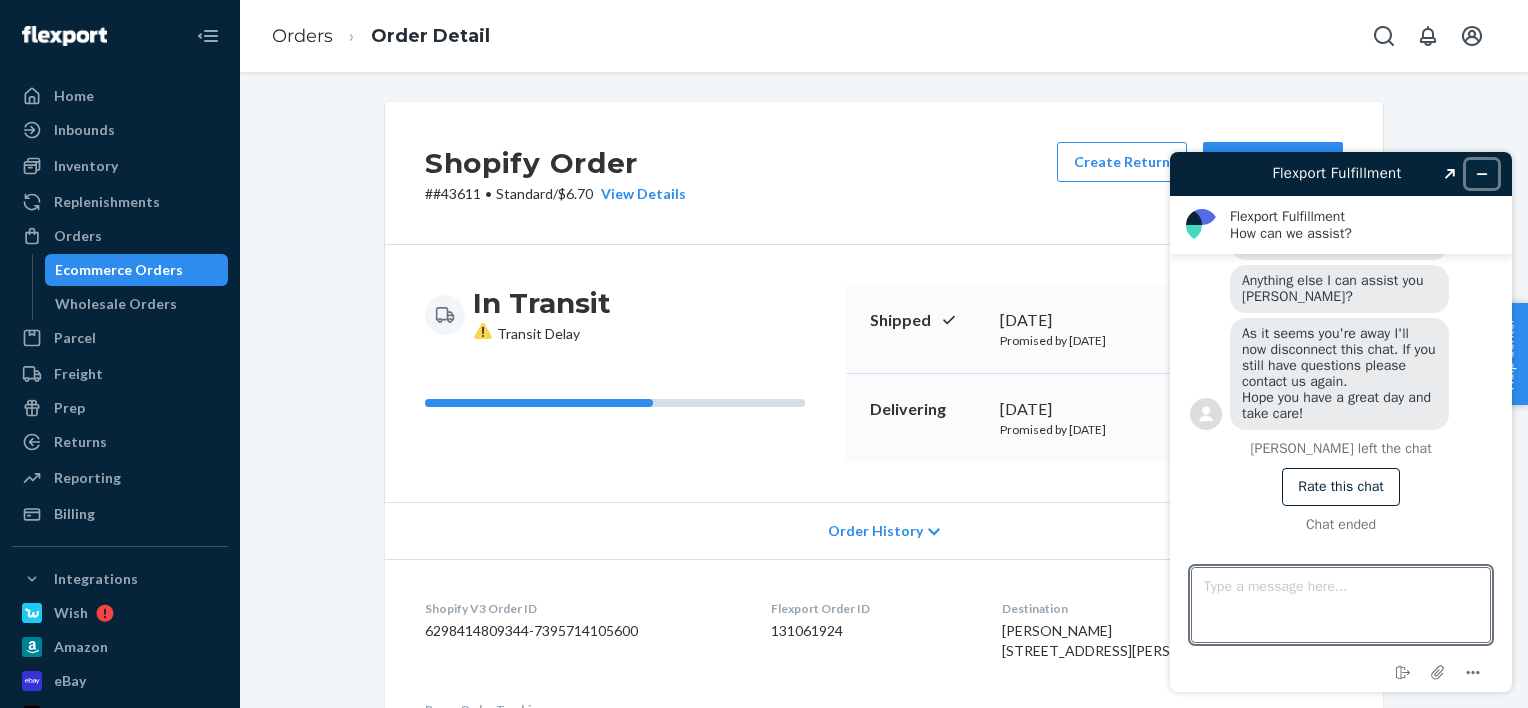 click 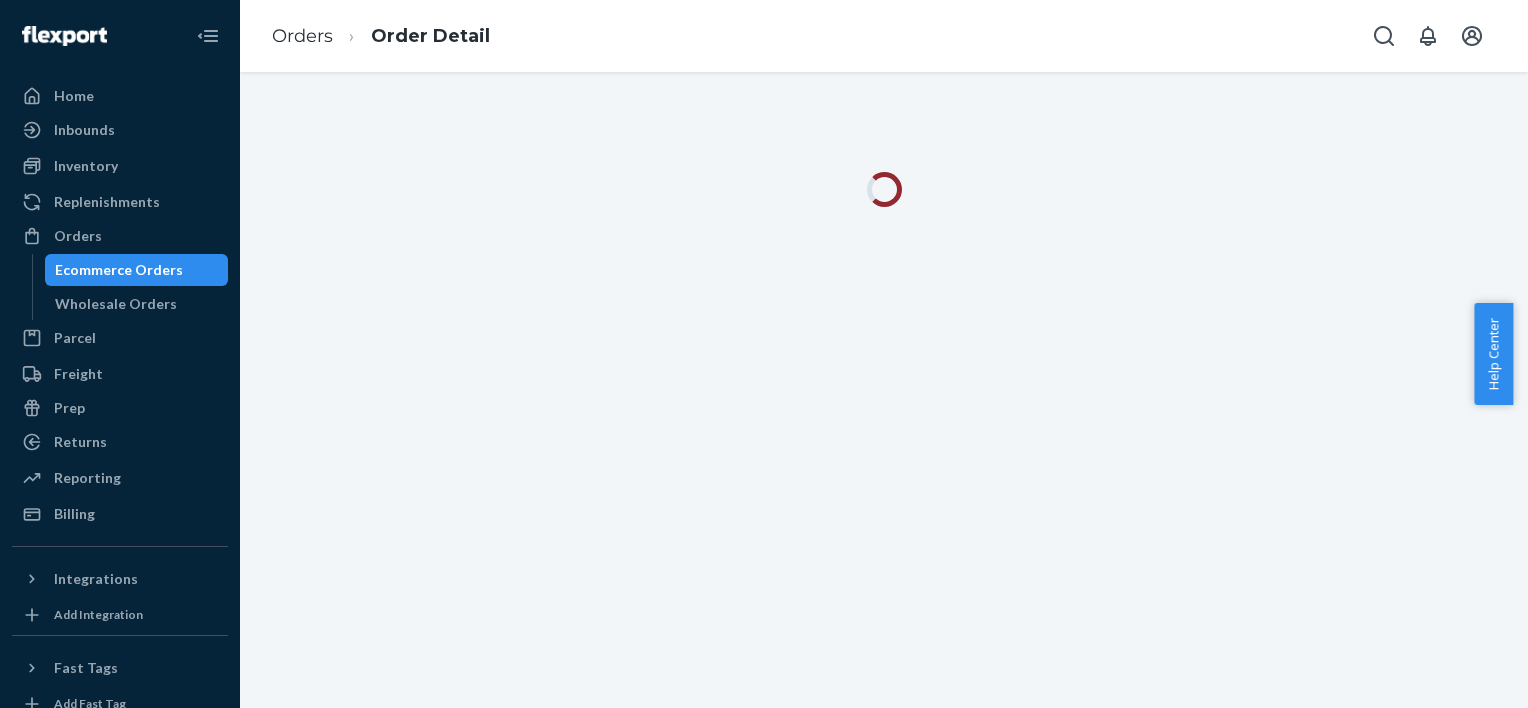 scroll, scrollTop: 0, scrollLeft: 0, axis: both 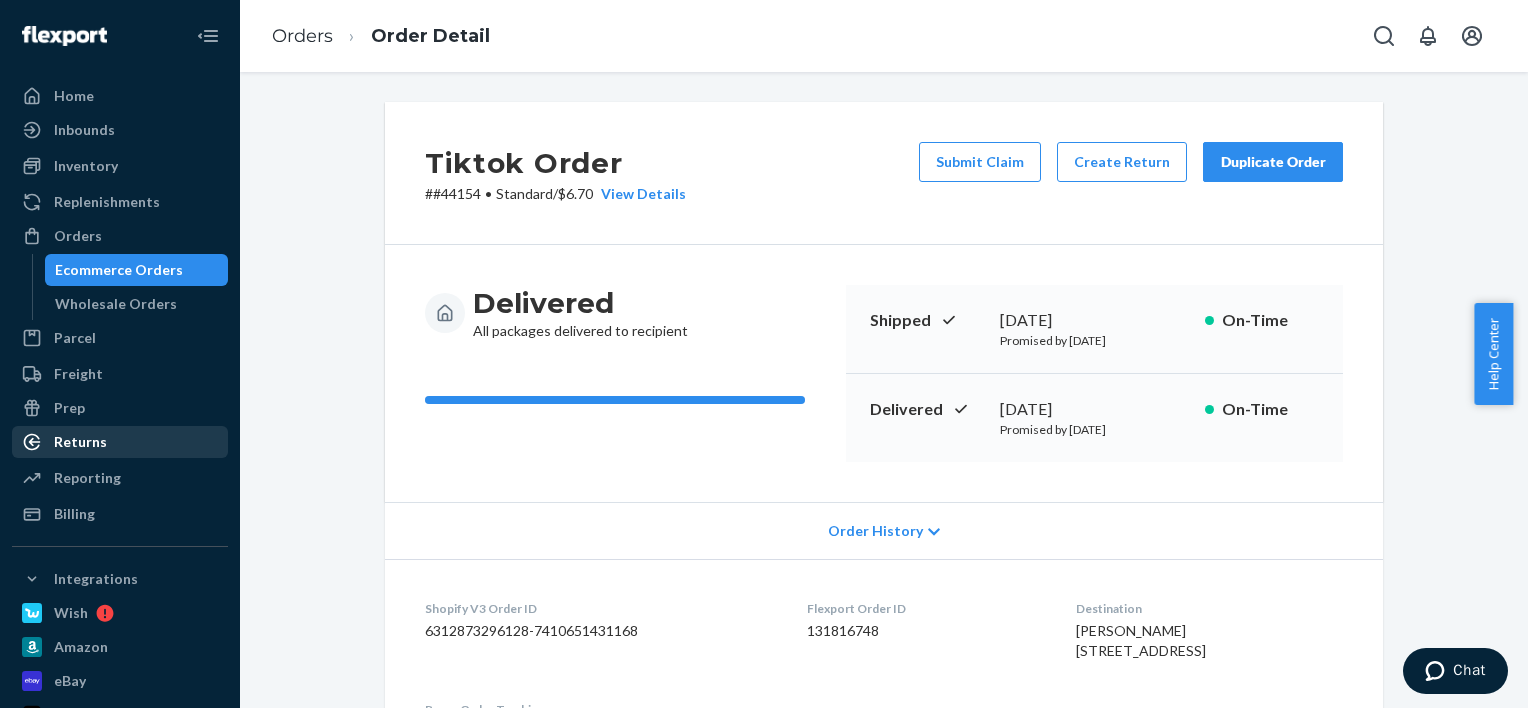 click on "Returns" at bounding box center (120, 442) 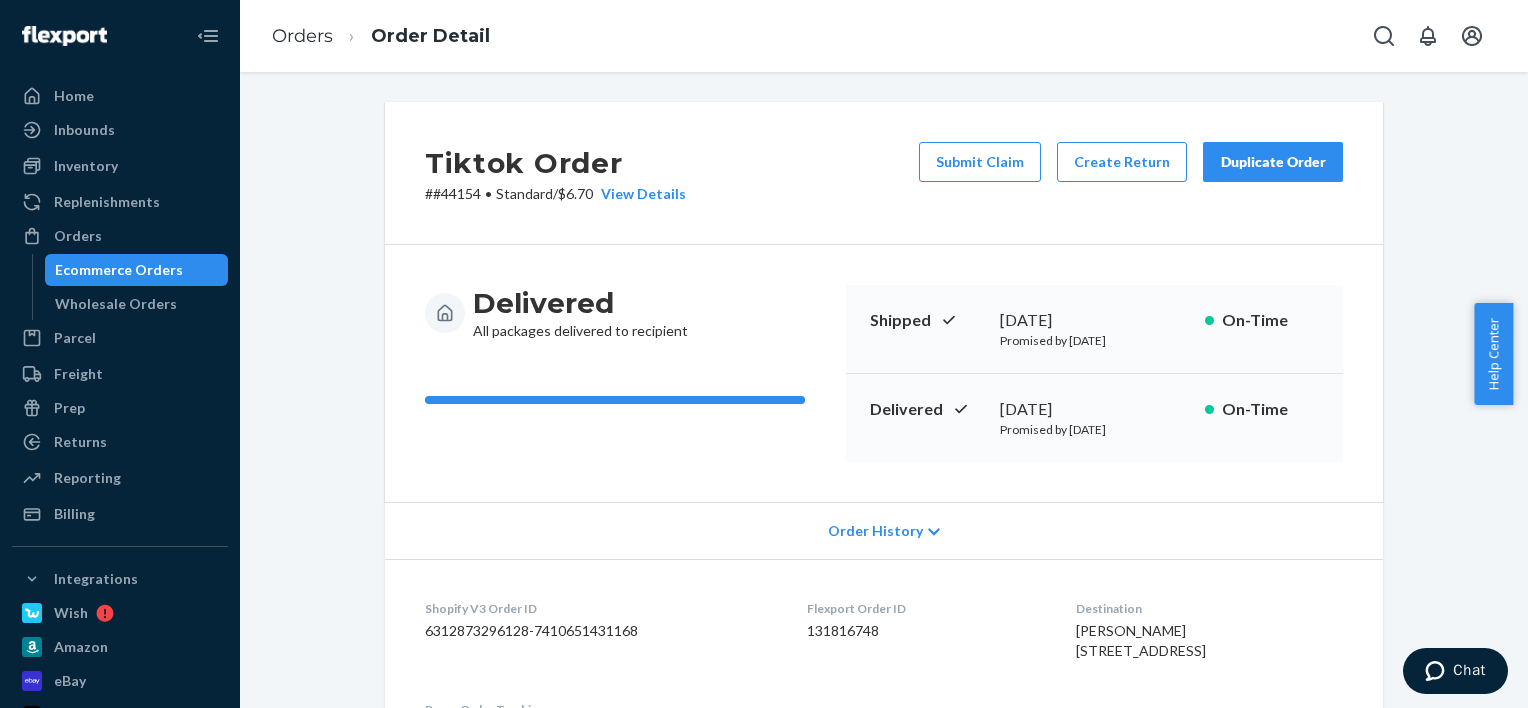 drag, startPoint x: 387, startPoint y: 448, endPoint x: 367, endPoint y: 322, distance: 127.57743 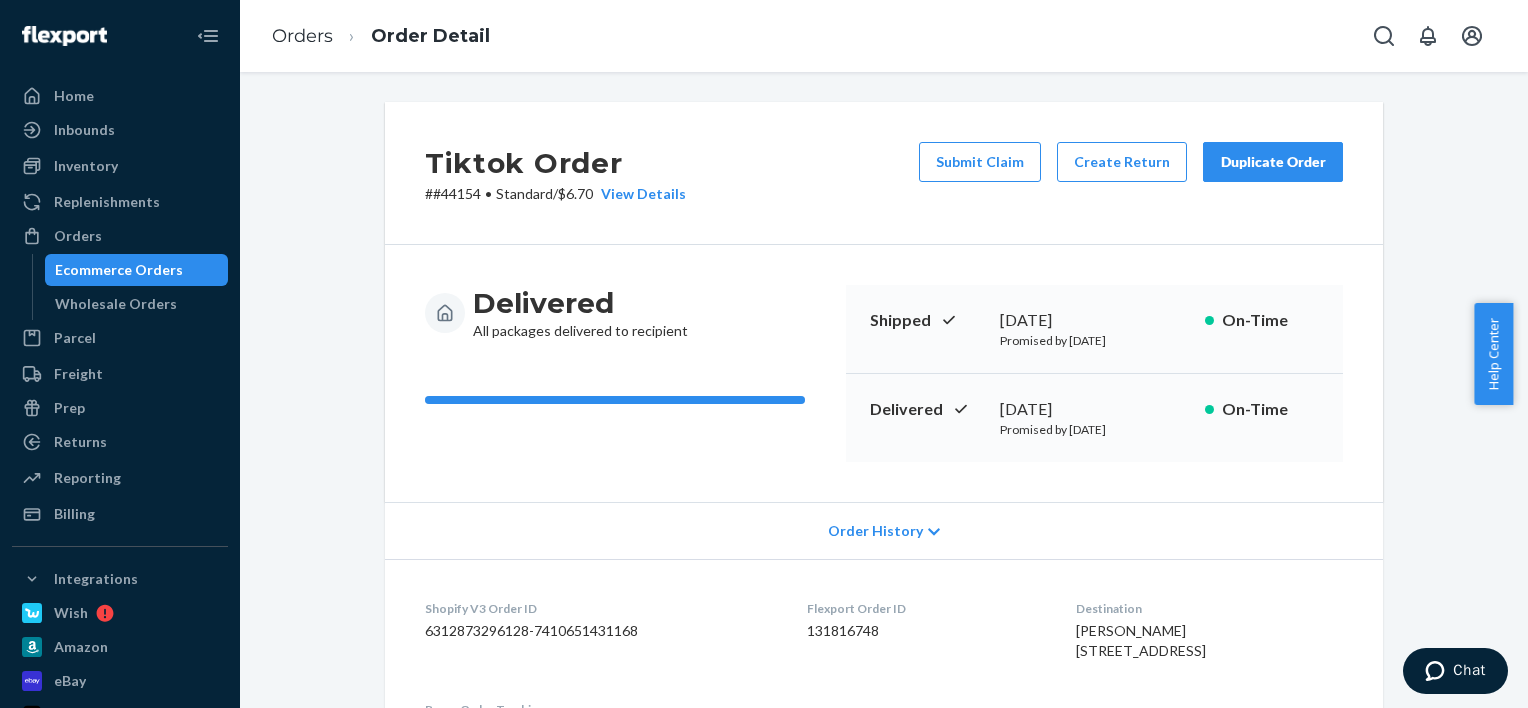 click on "Delivered All packages delivered to recipient Shipped July 7, 2025 Promised by July 7, 2025 On-Time Delivered July 12, 2025 Promised by July 16, 2025 On-Time" at bounding box center [884, 373] 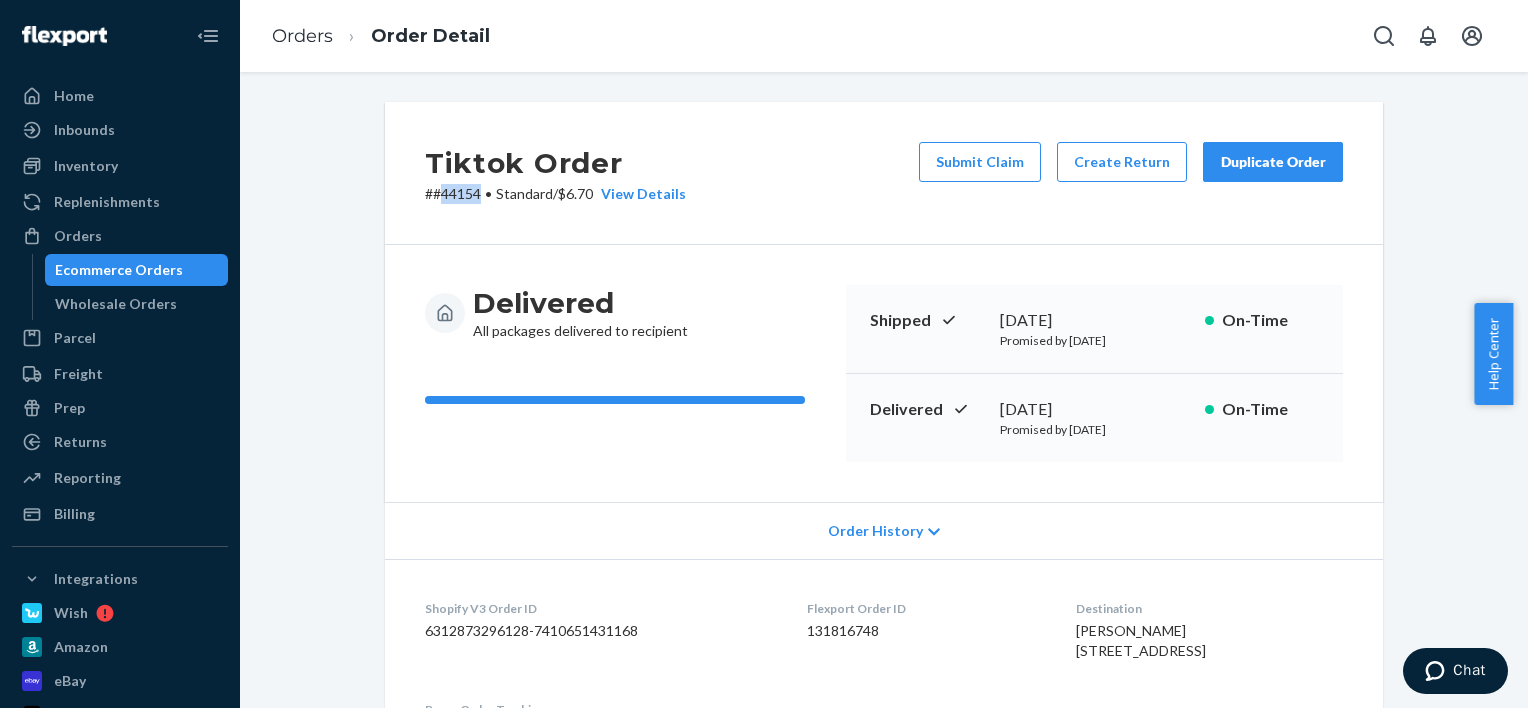 click on "# #44154 • Standard  /  $6.70 View Details" at bounding box center (555, 194) 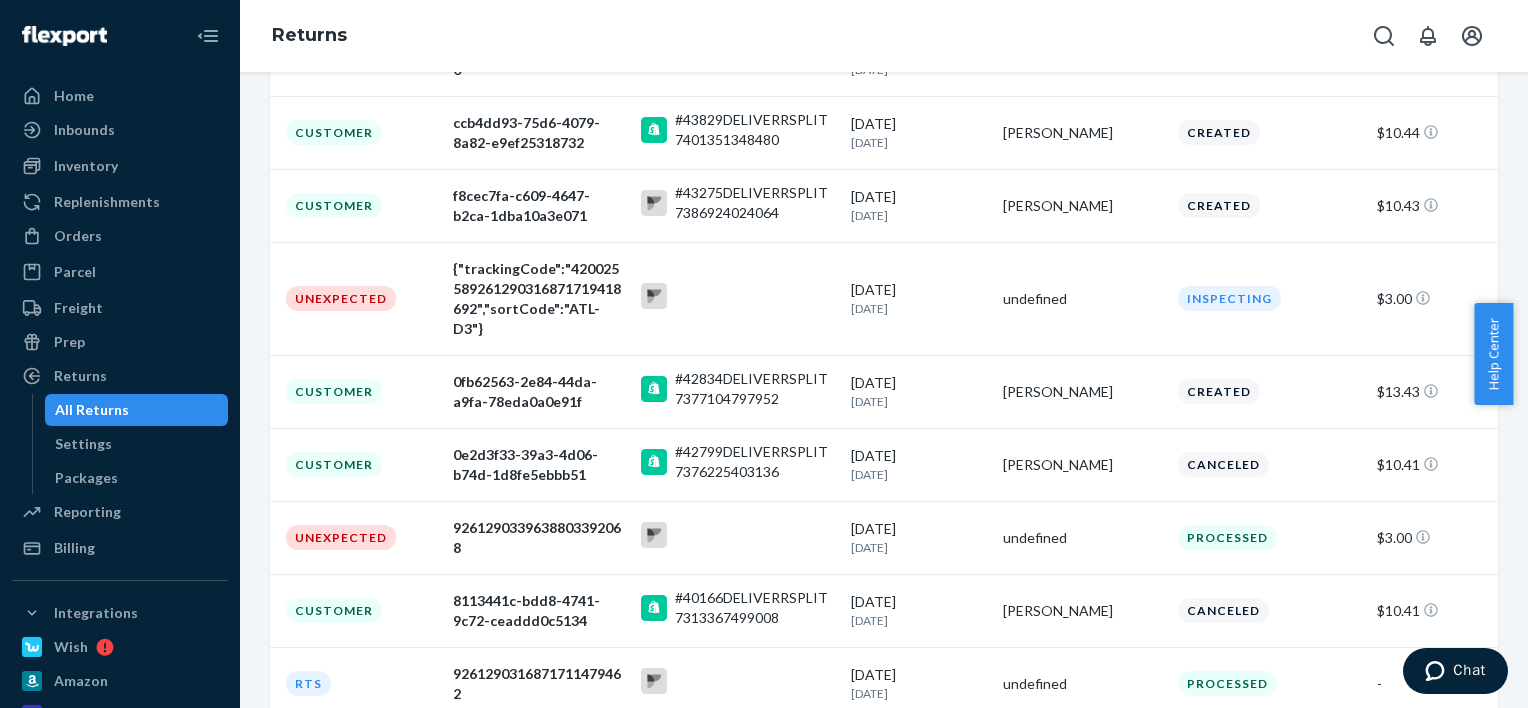 scroll, scrollTop: 539, scrollLeft: 0, axis: vertical 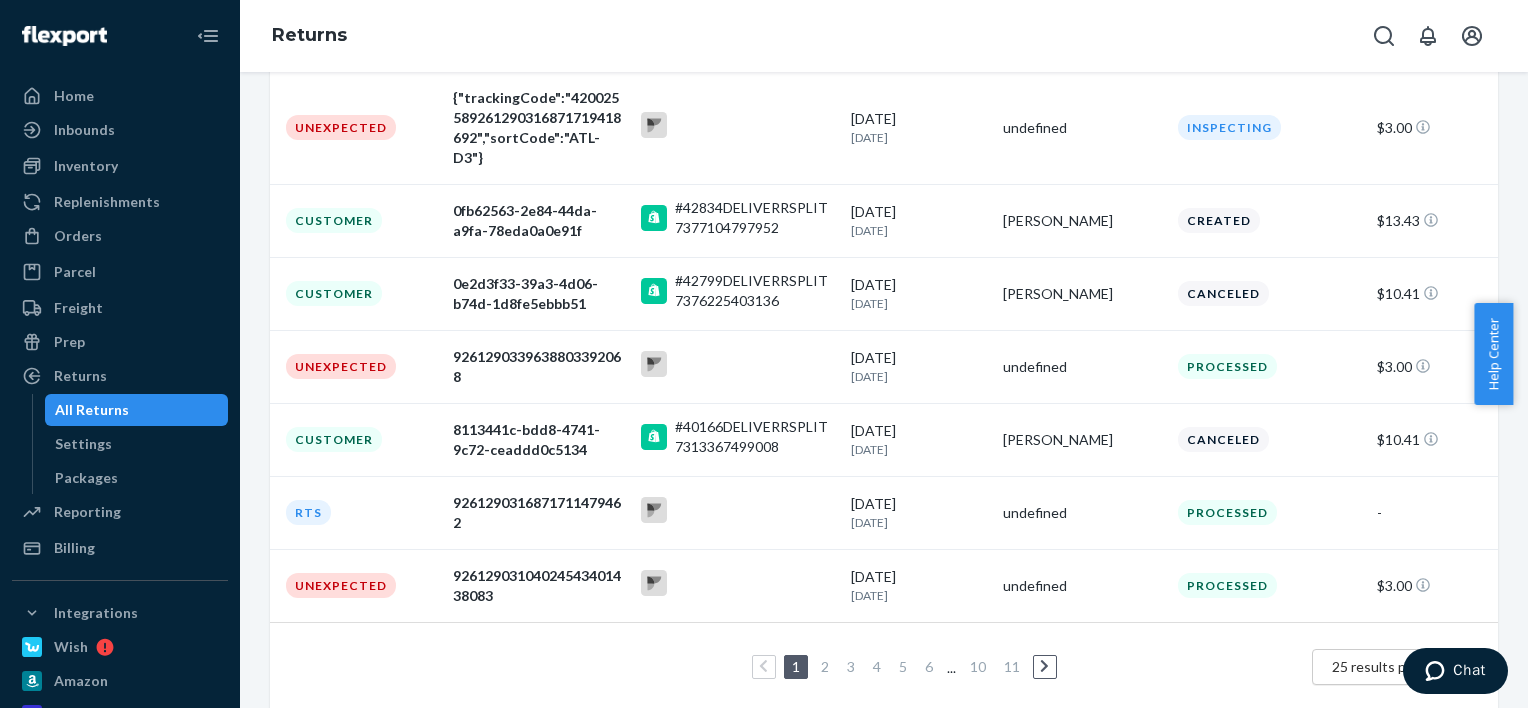 click on "25 results per page" at bounding box center (1397, 667) 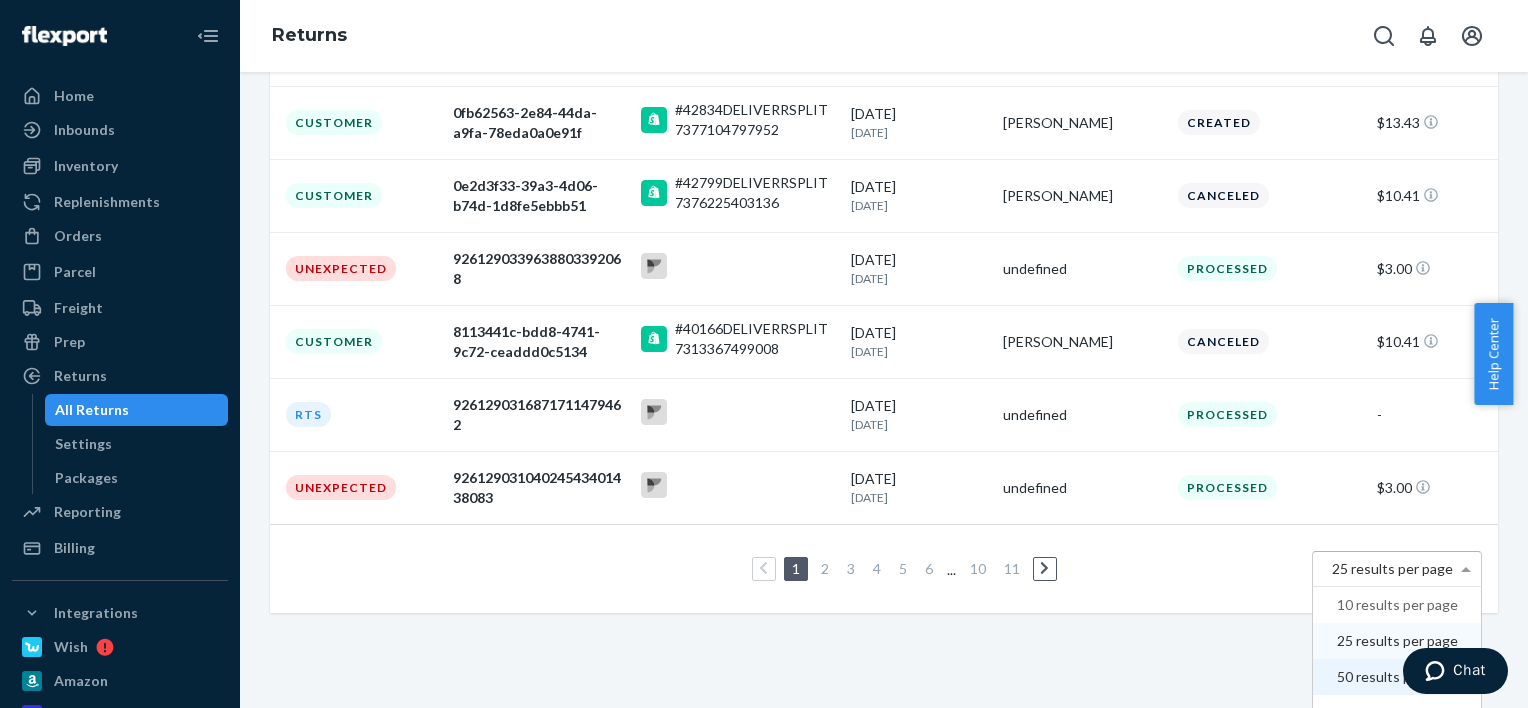 scroll, scrollTop: 539, scrollLeft: 0, axis: vertical 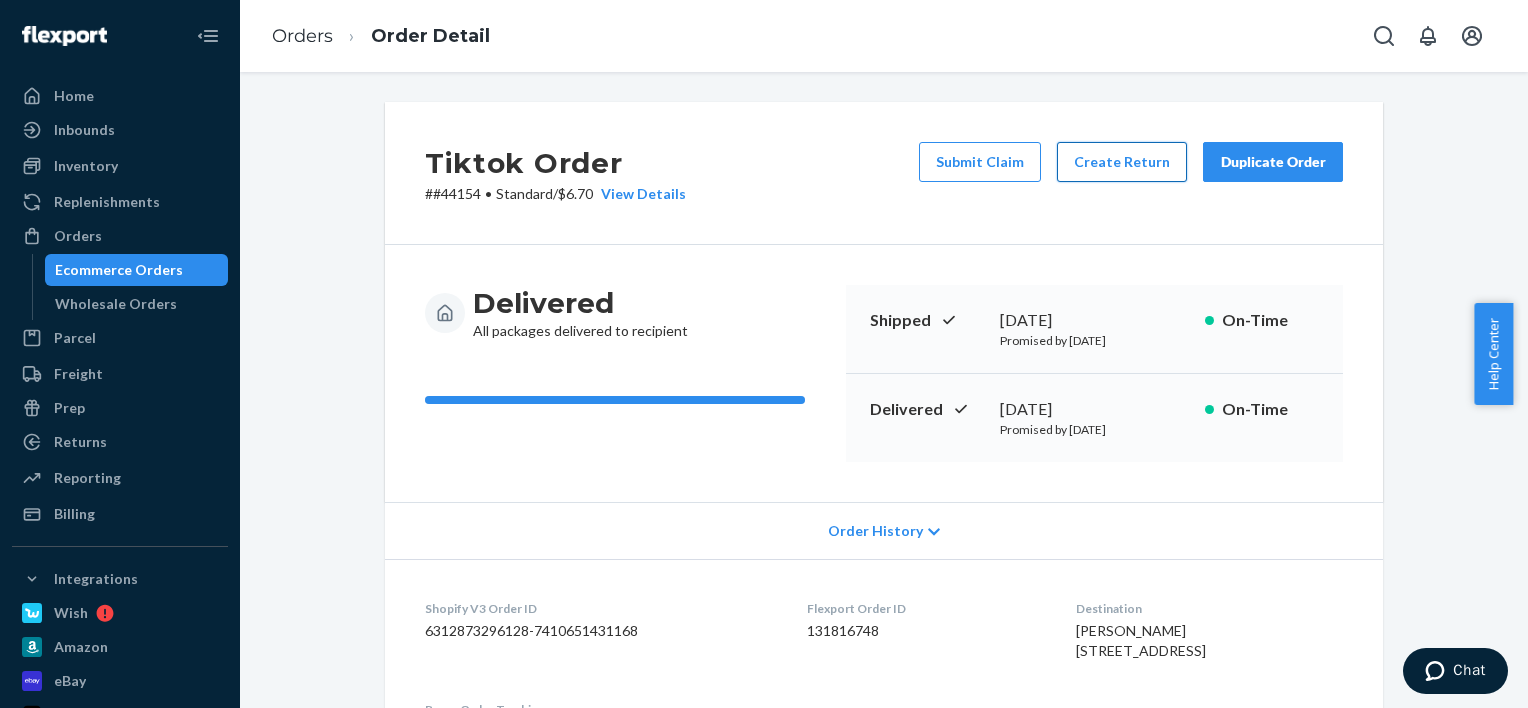 click on "Create Return" at bounding box center [1122, 162] 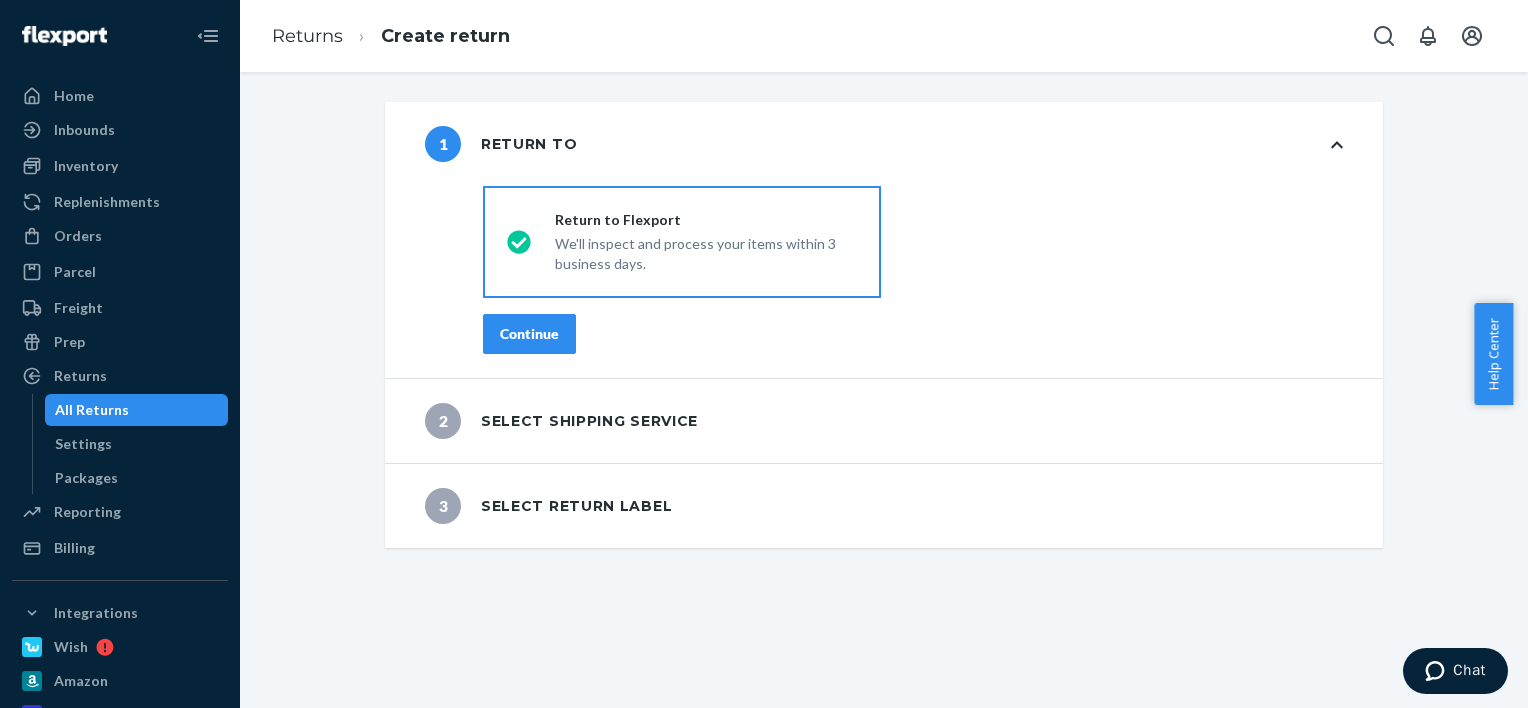 click on "Continue" at bounding box center [529, 334] 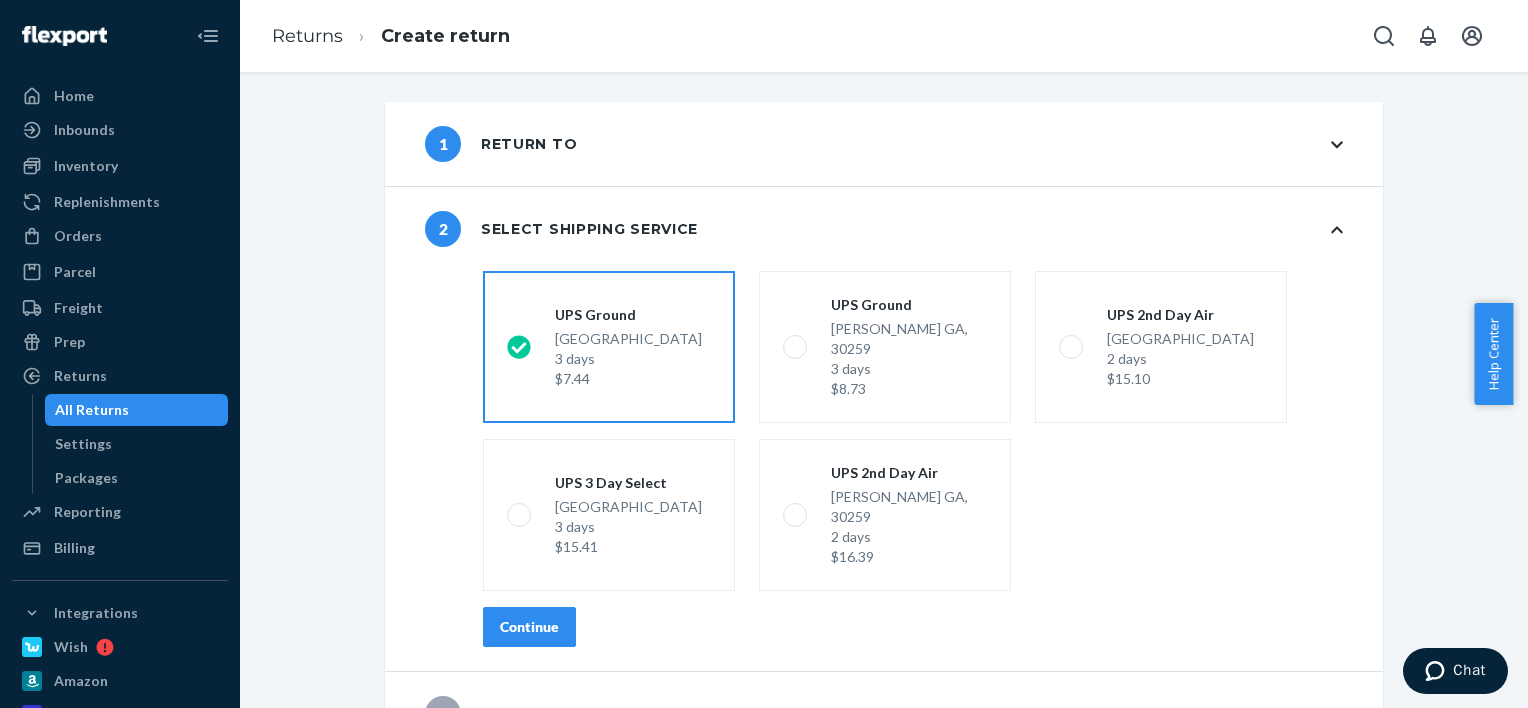scroll, scrollTop: 7, scrollLeft: 0, axis: vertical 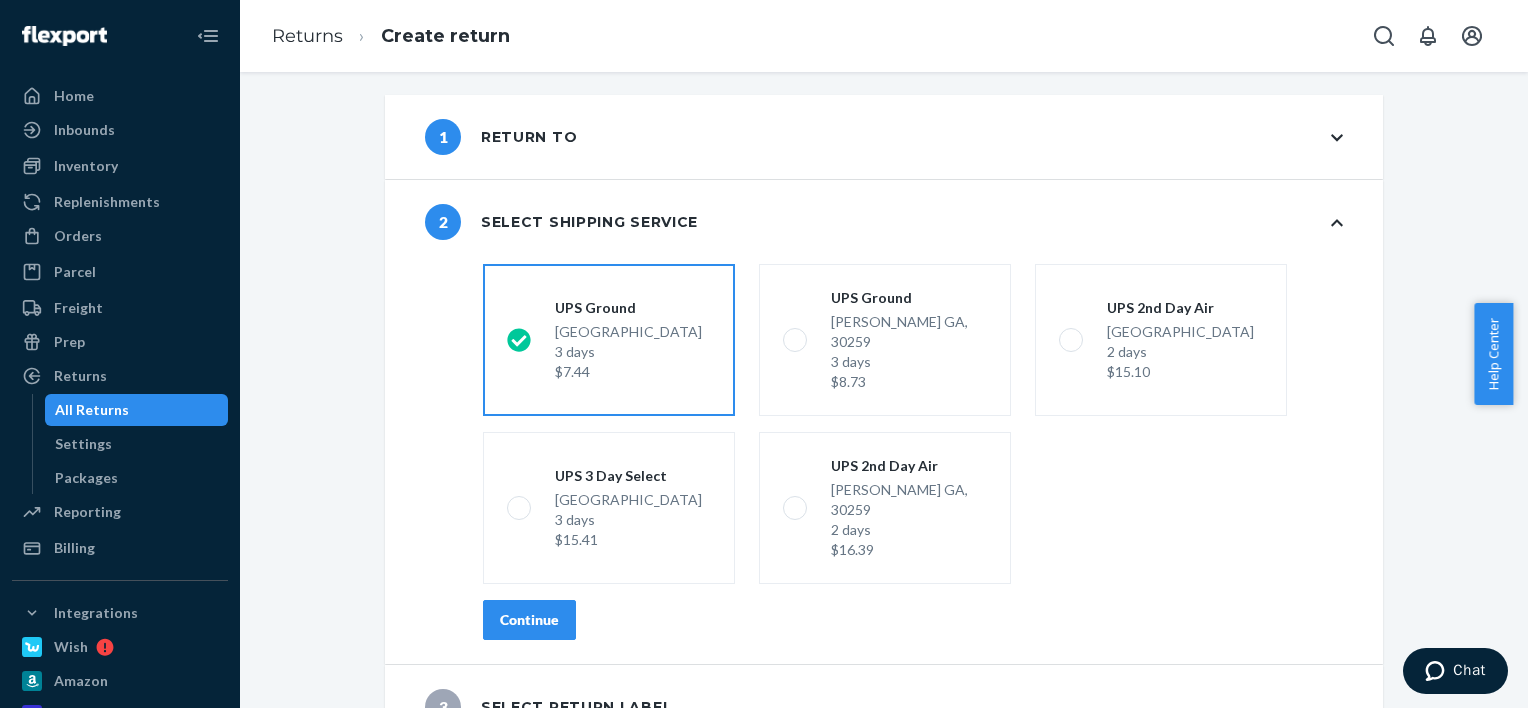 click on "Continue" at bounding box center (529, 620) 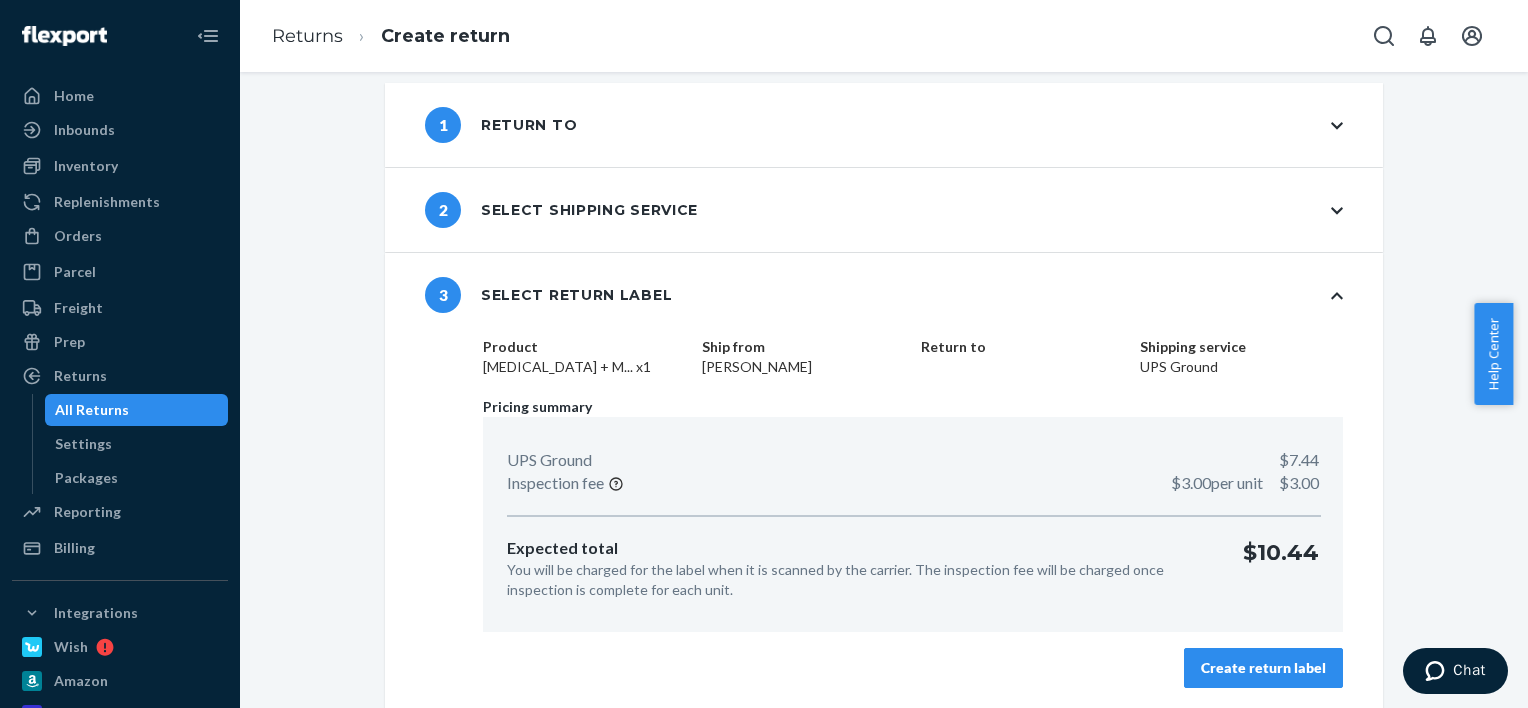 scroll, scrollTop: 22, scrollLeft: 0, axis: vertical 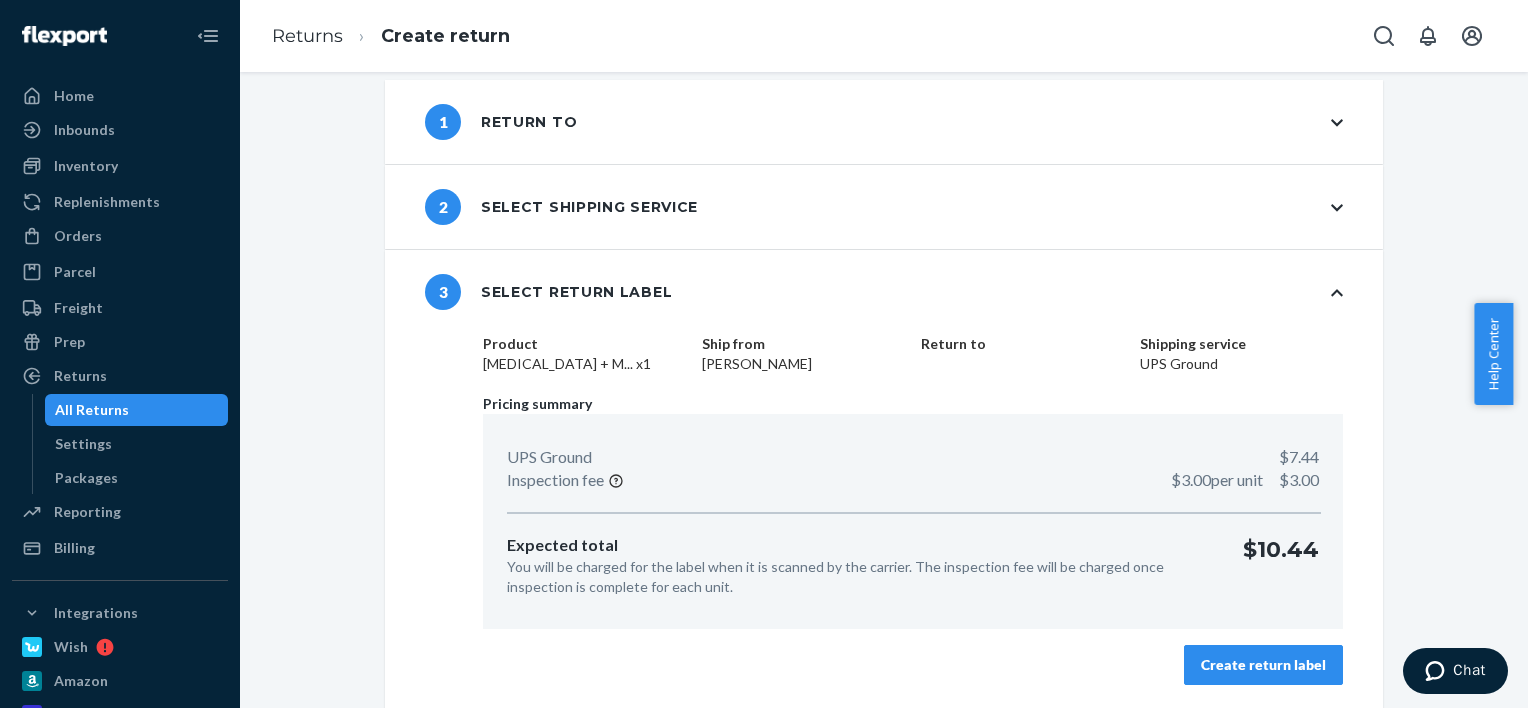 click on "Create return label" at bounding box center (1263, 665) 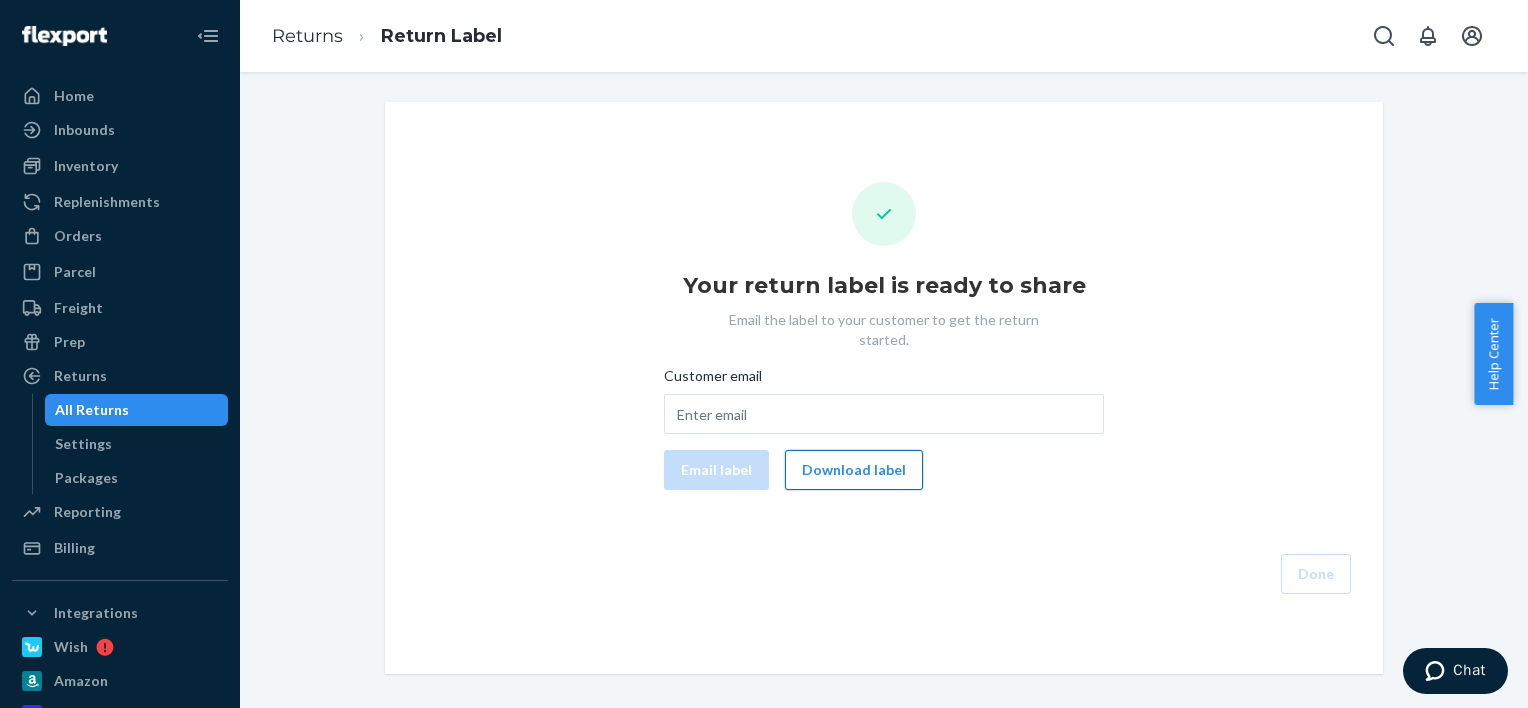 click on "Download label" at bounding box center [854, 470] 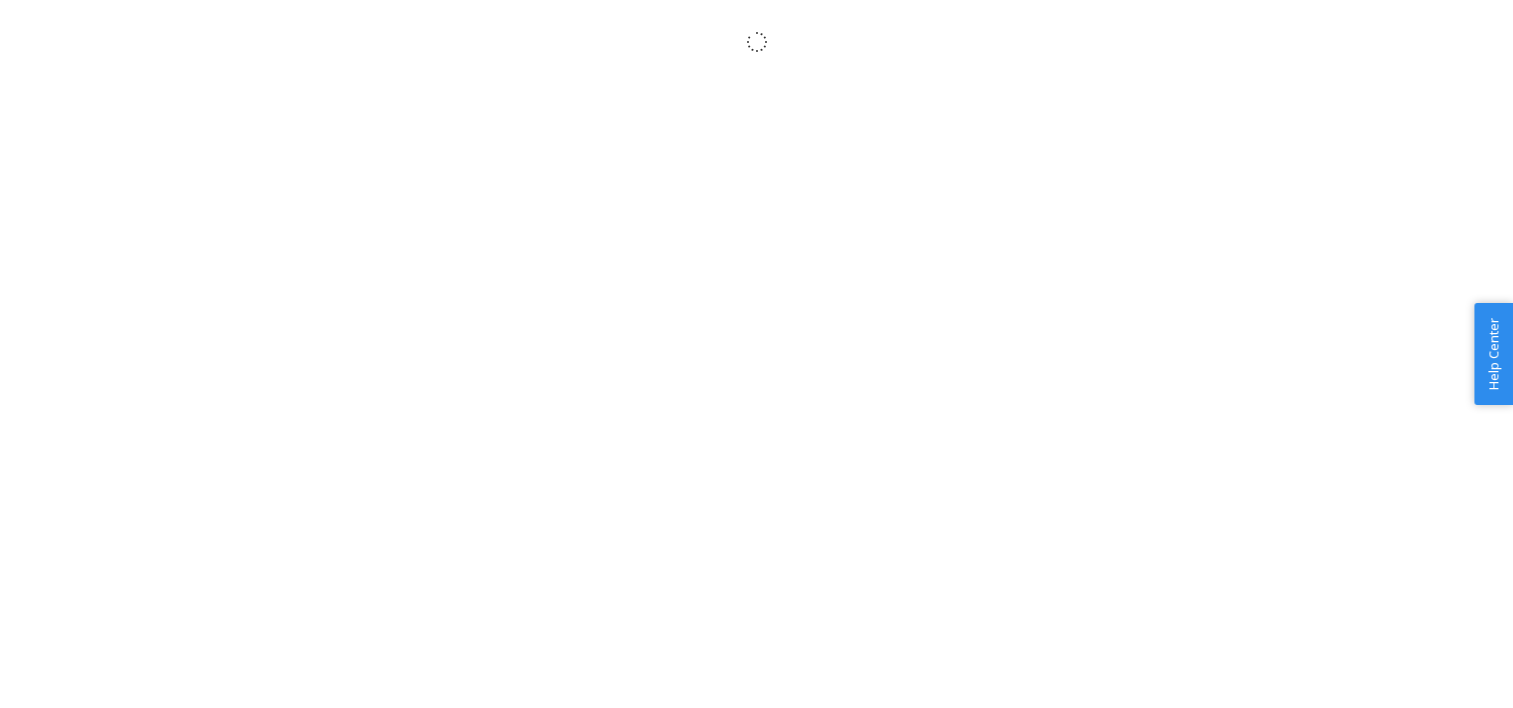 scroll, scrollTop: 0, scrollLeft: 0, axis: both 